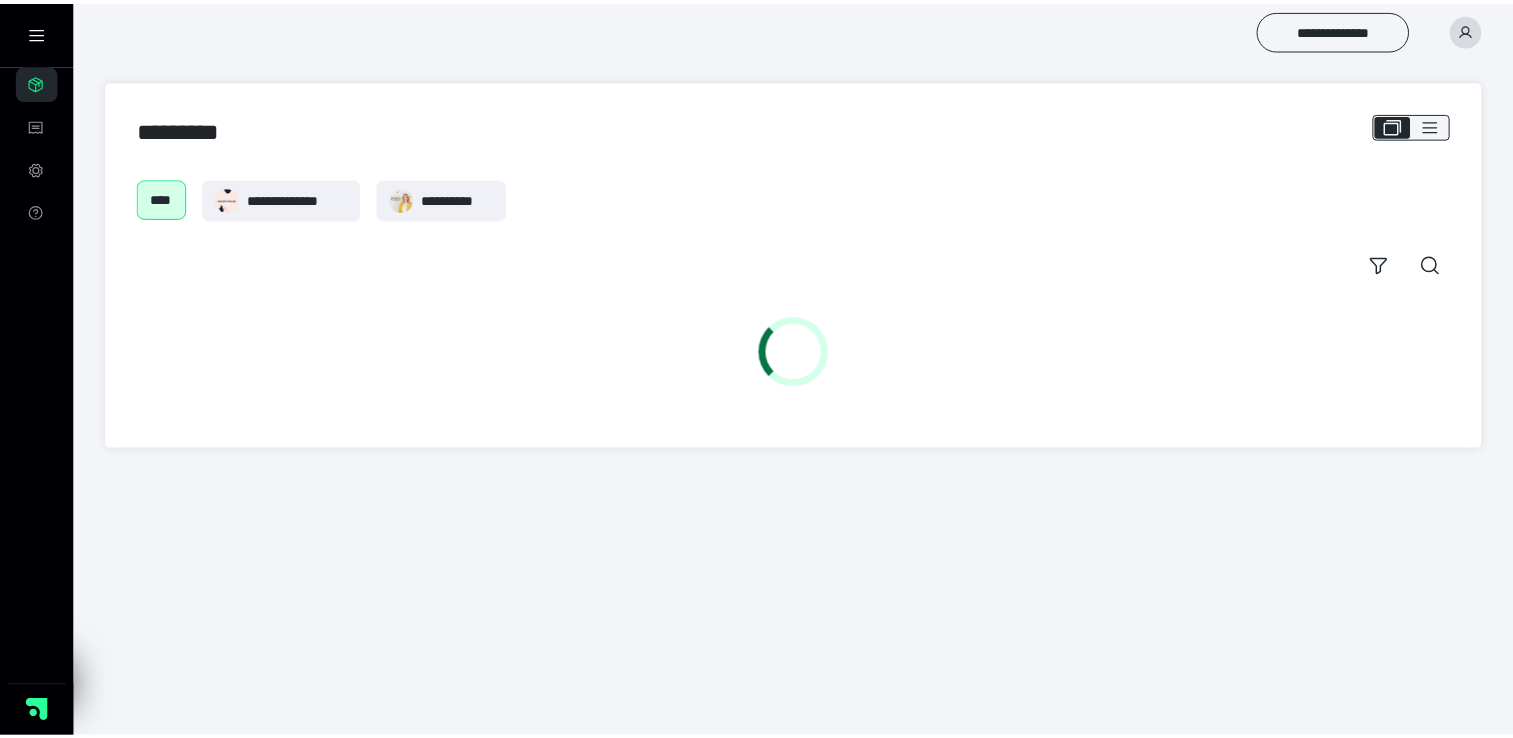 scroll, scrollTop: 0, scrollLeft: 0, axis: both 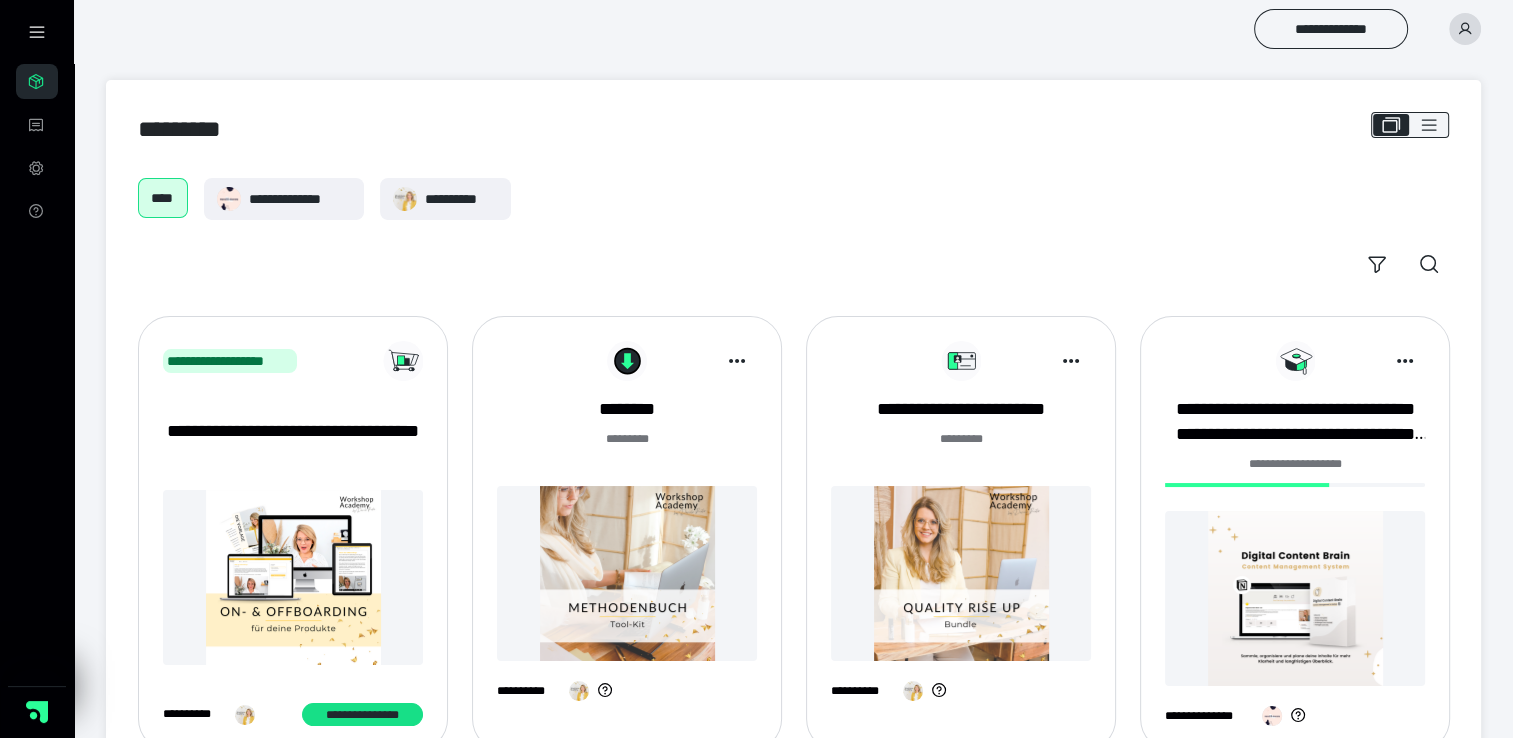 click 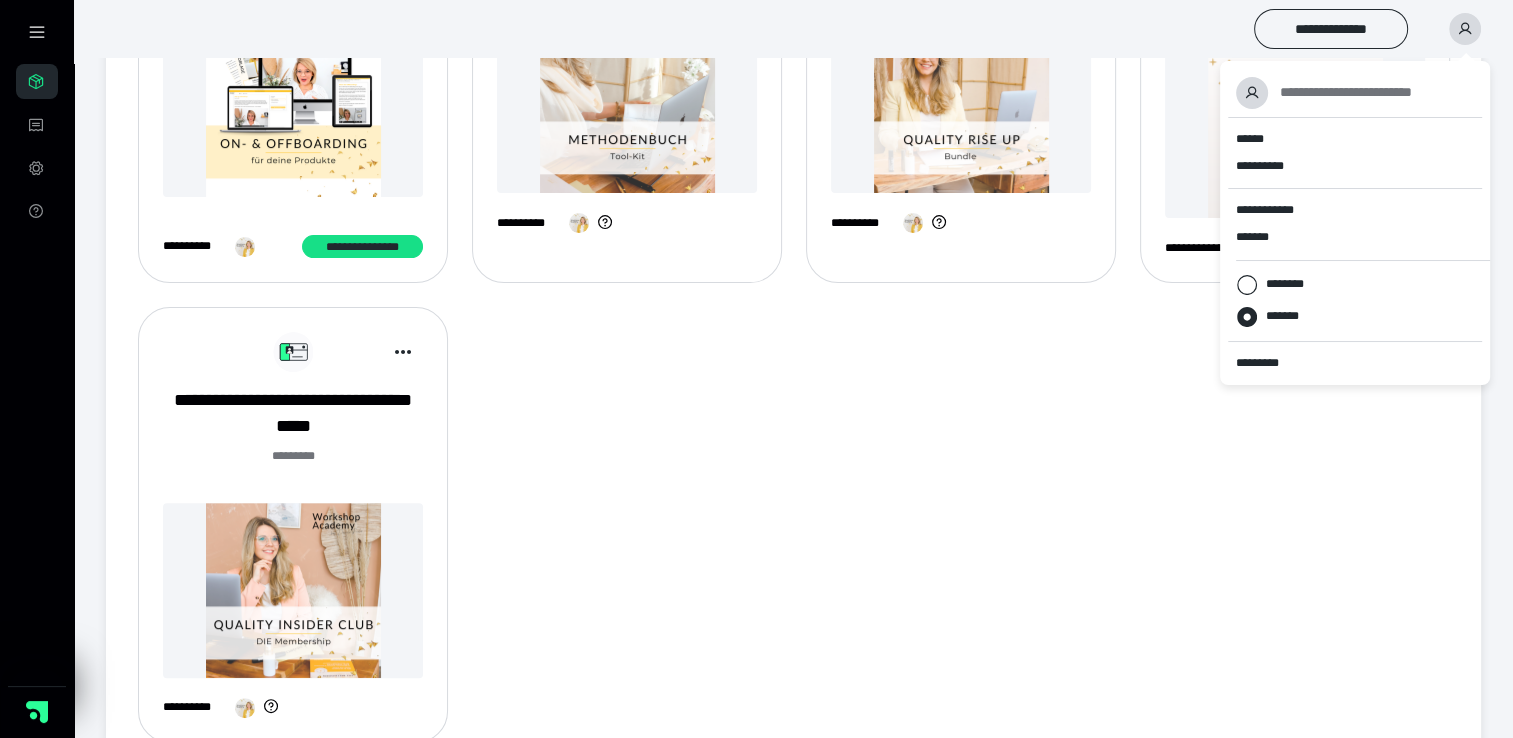 scroll, scrollTop: 500, scrollLeft: 0, axis: vertical 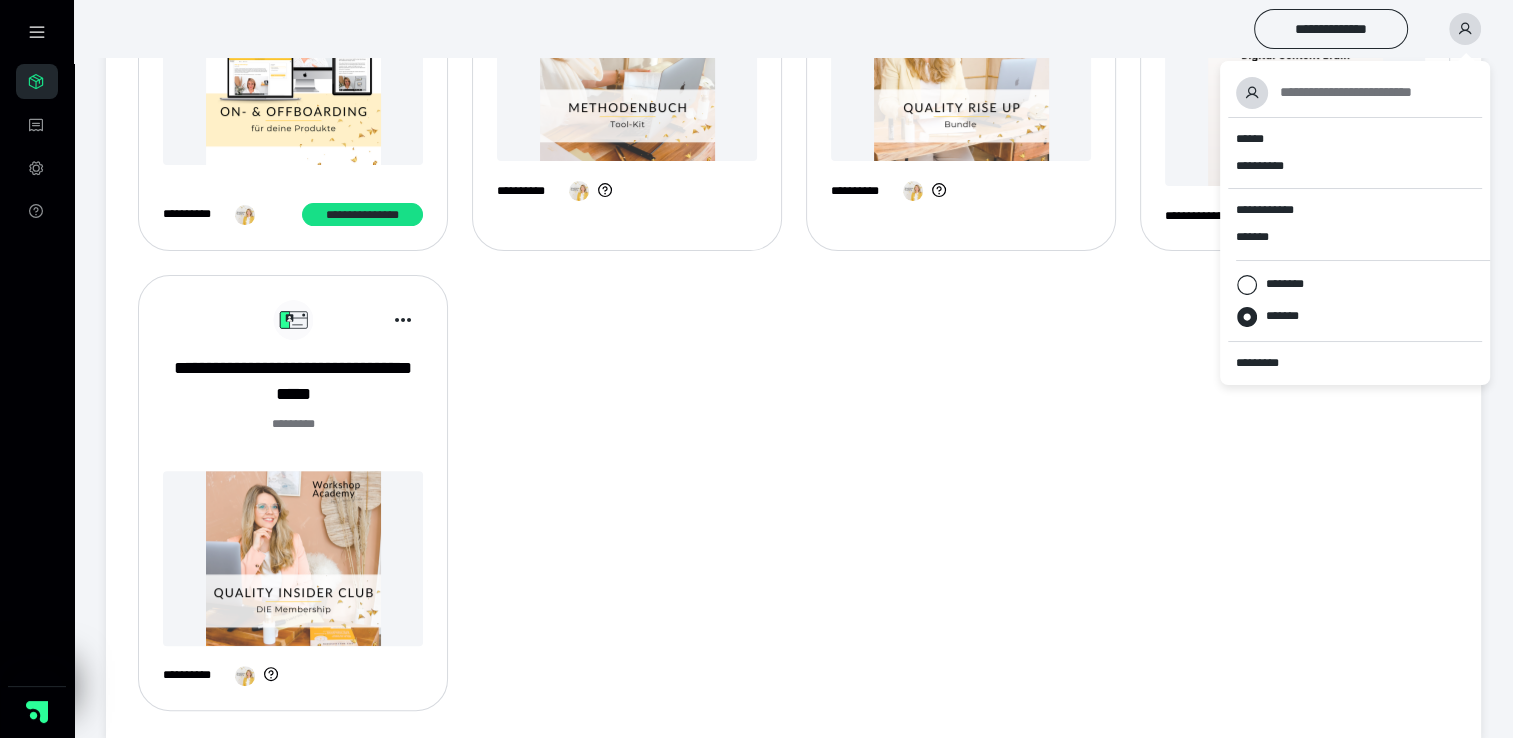 click on "**********" at bounding box center [793, 263] 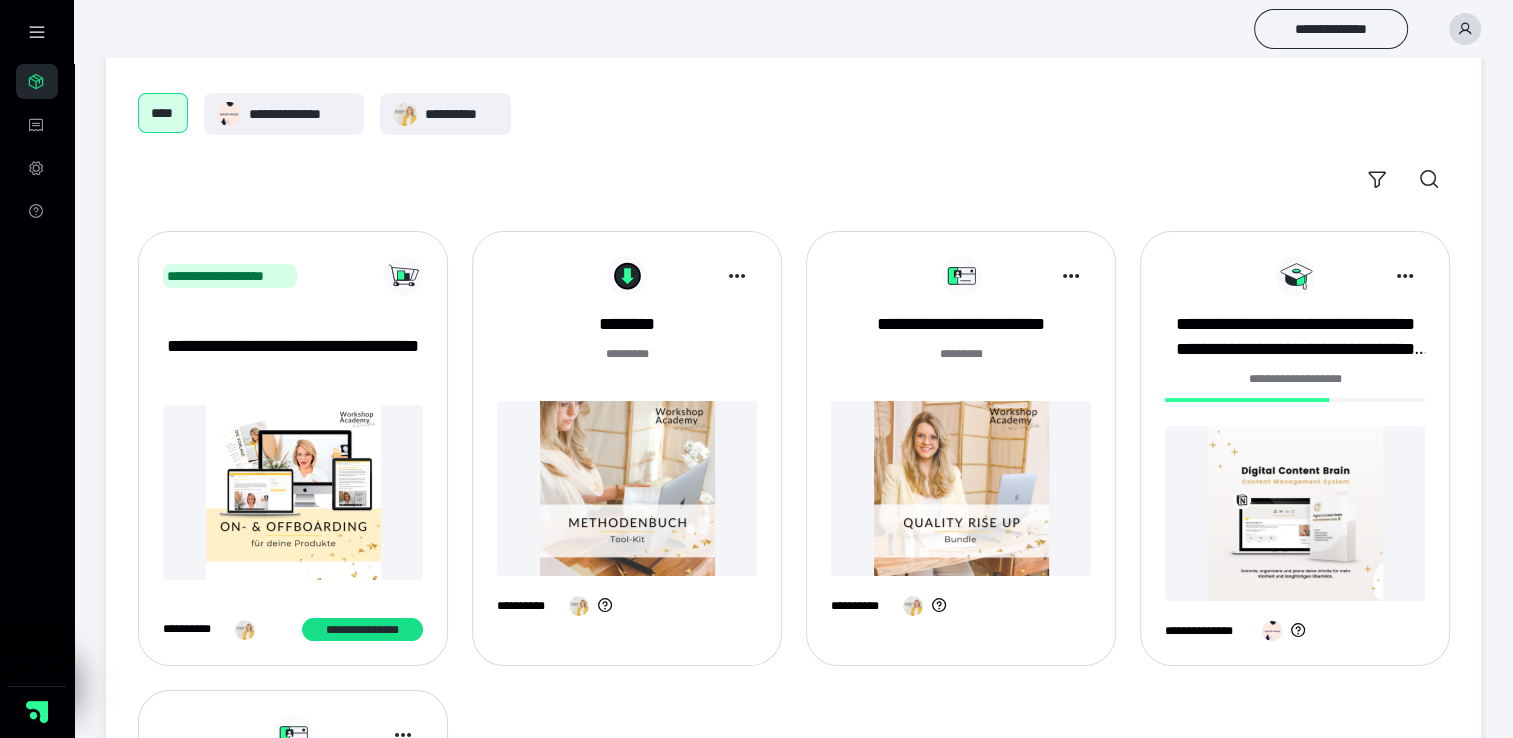 scroll, scrollTop: 0, scrollLeft: 0, axis: both 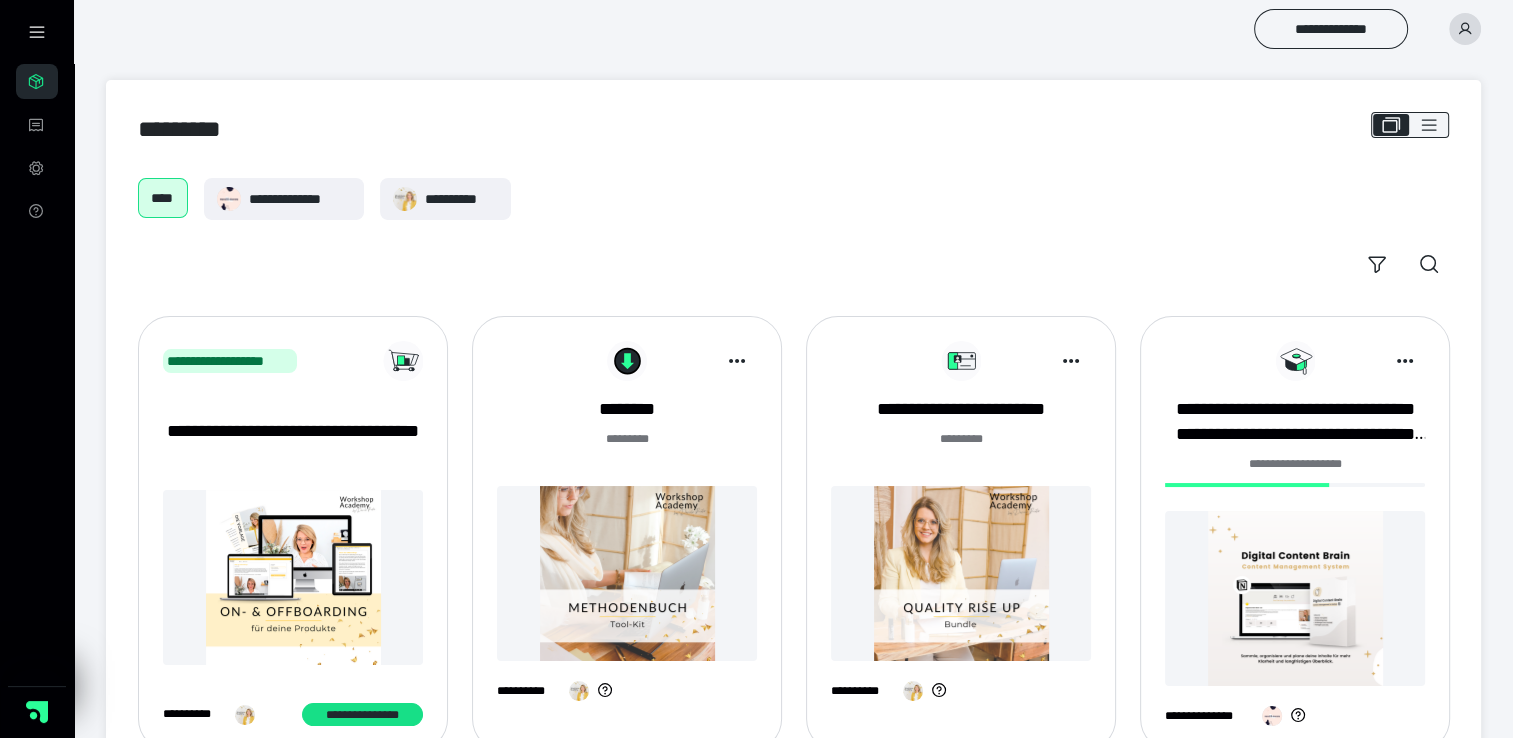drag, startPoint x: 1436, startPoint y: 182, endPoint x: 1436, endPoint y: 167, distance: 15 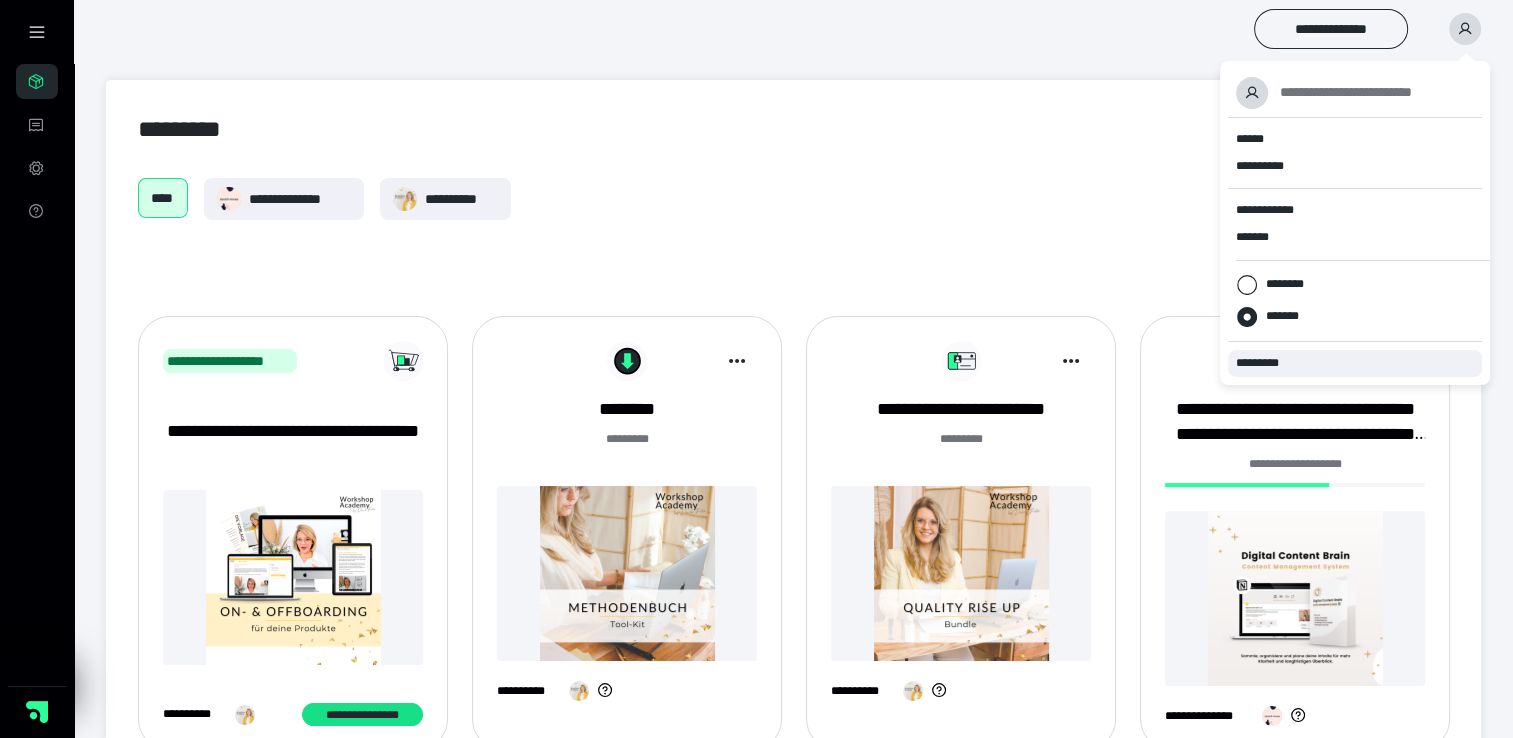 click on "*********" at bounding box center [1266, 363] 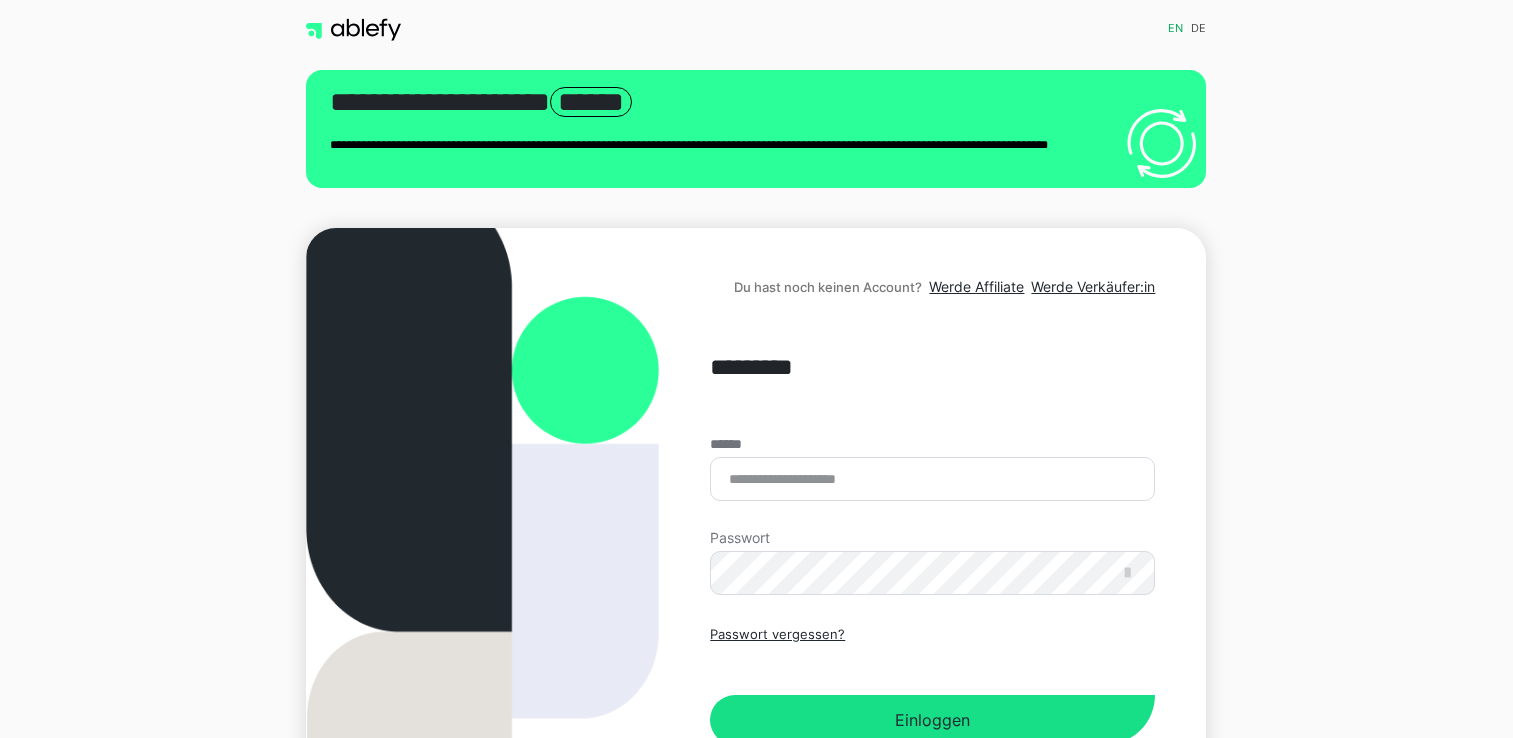 scroll, scrollTop: 0, scrollLeft: 0, axis: both 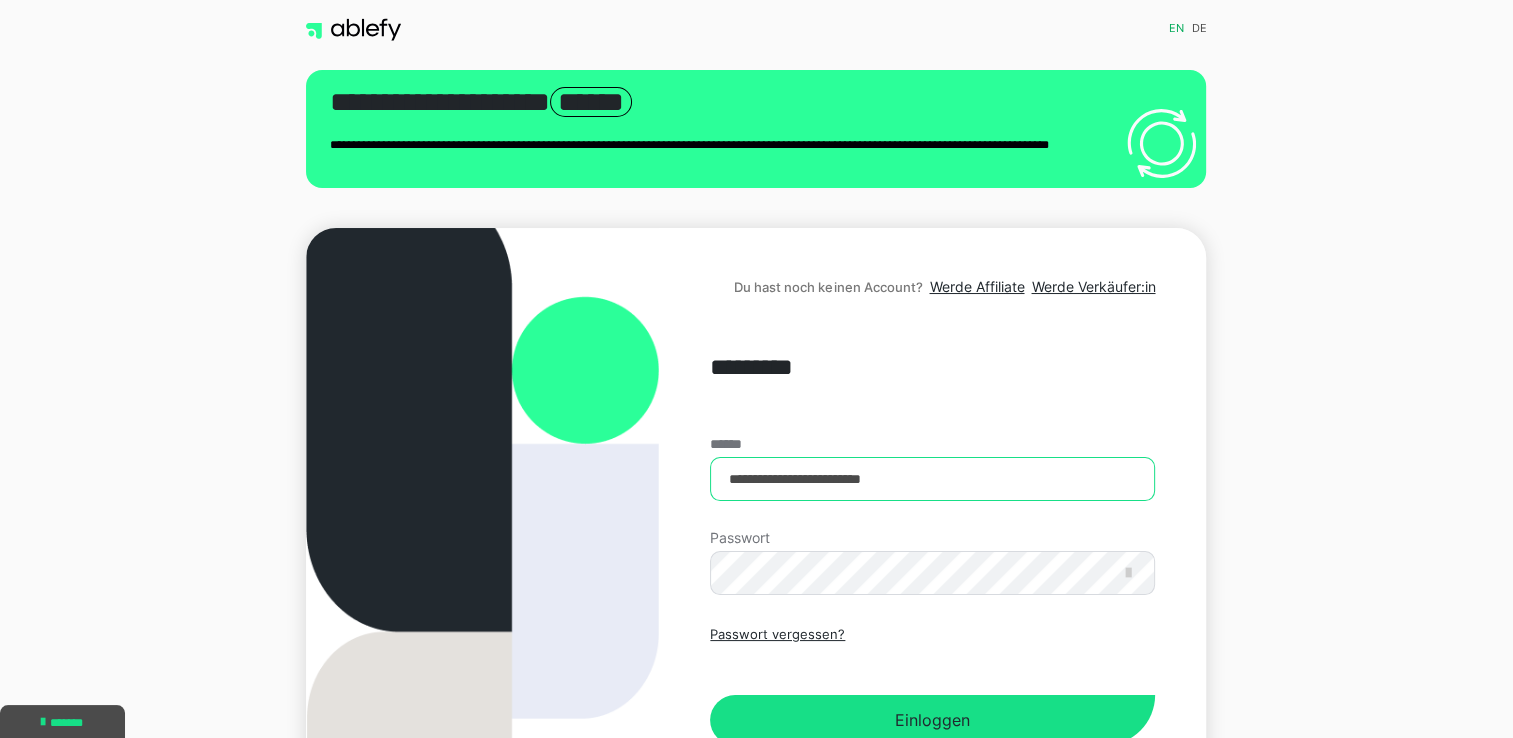 drag, startPoint x: 824, startPoint y: 477, endPoint x: 704, endPoint y: 486, distance: 120.33703 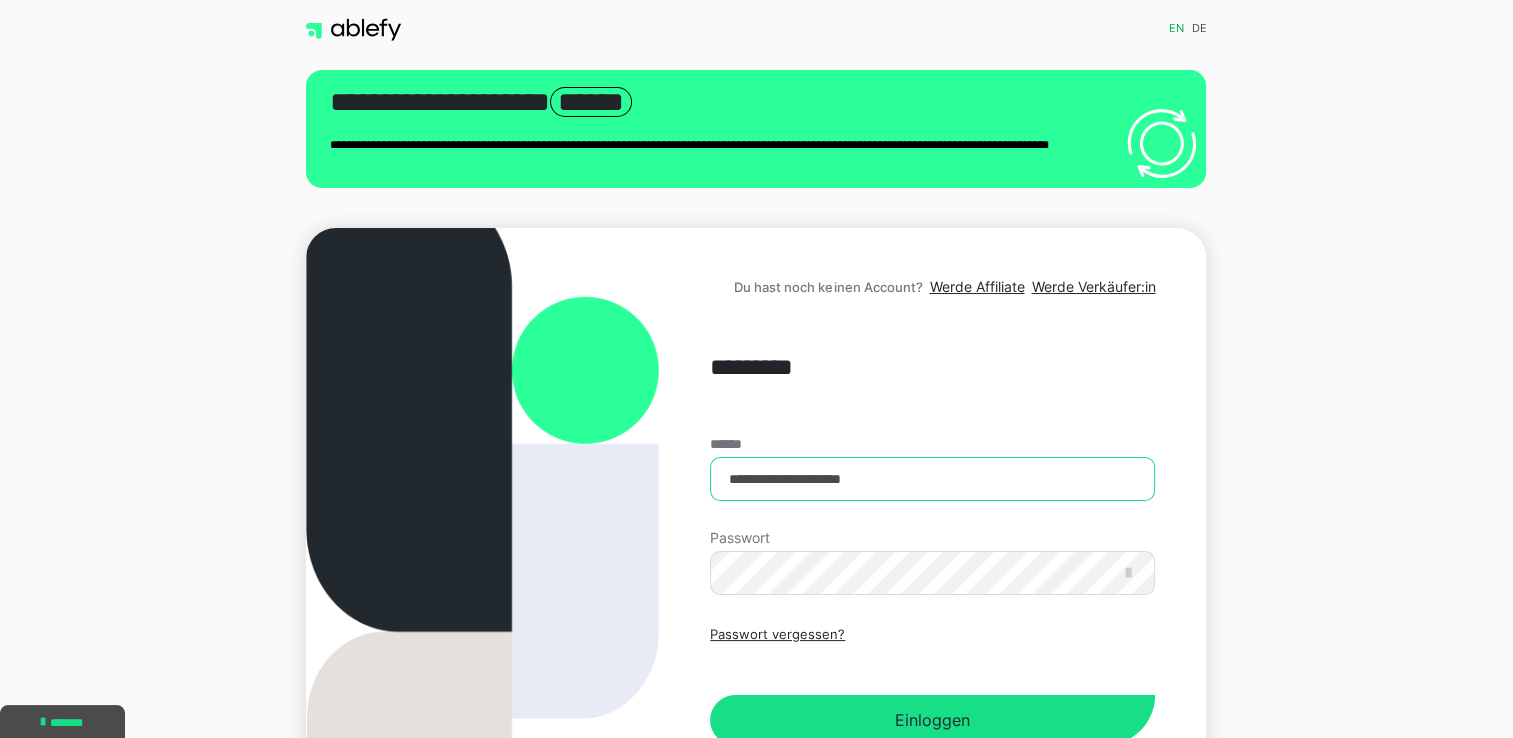 type on "**********" 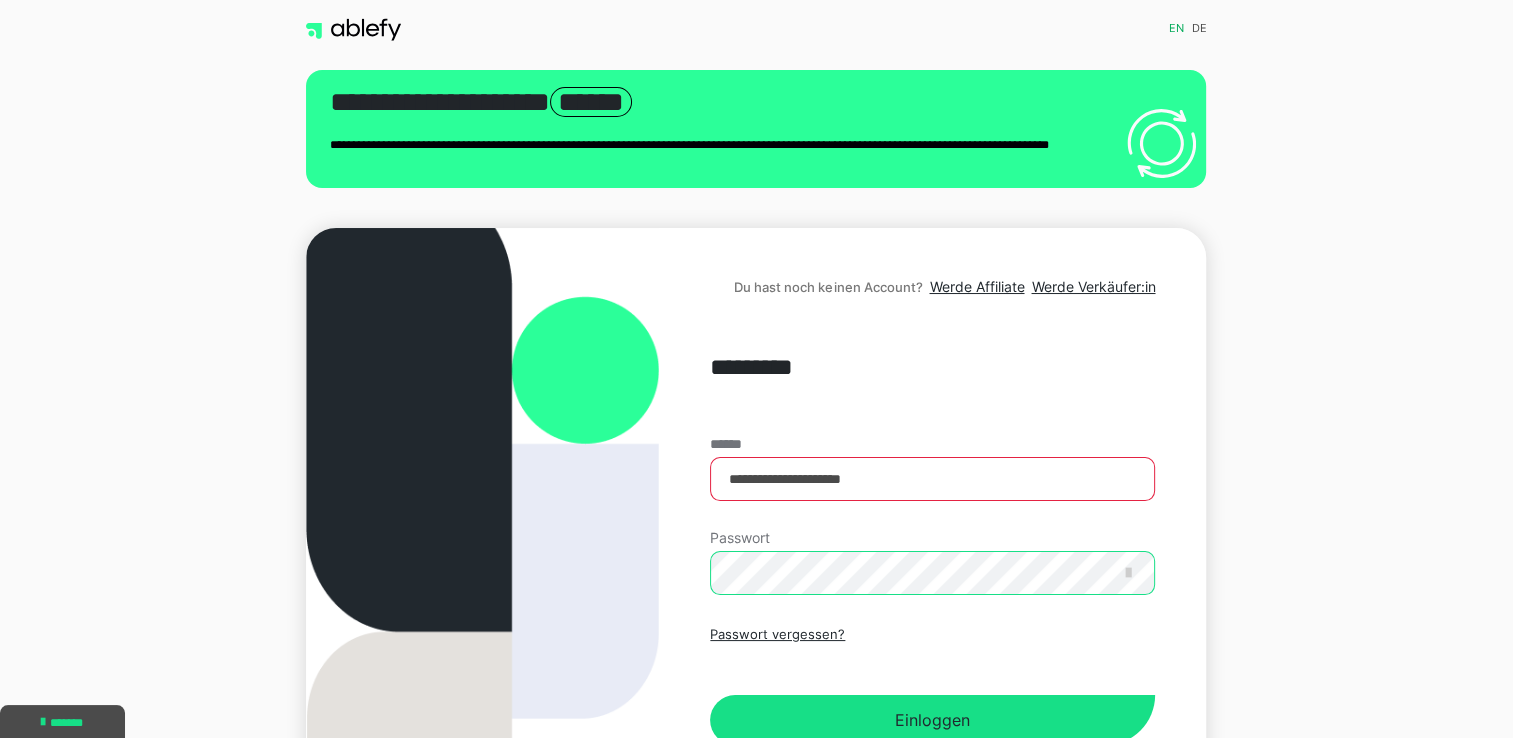 click on "**********" at bounding box center [932, 529] 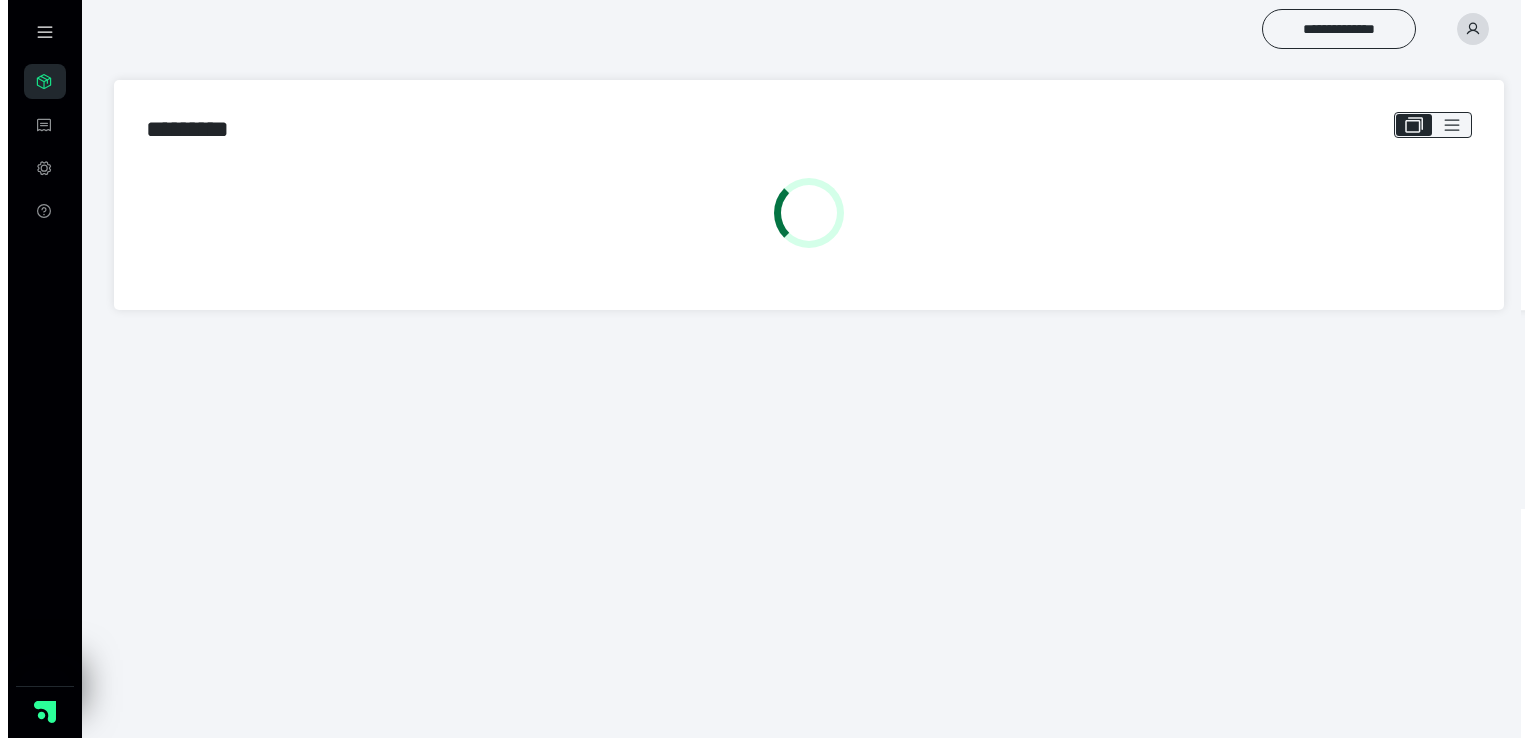 scroll, scrollTop: 0, scrollLeft: 0, axis: both 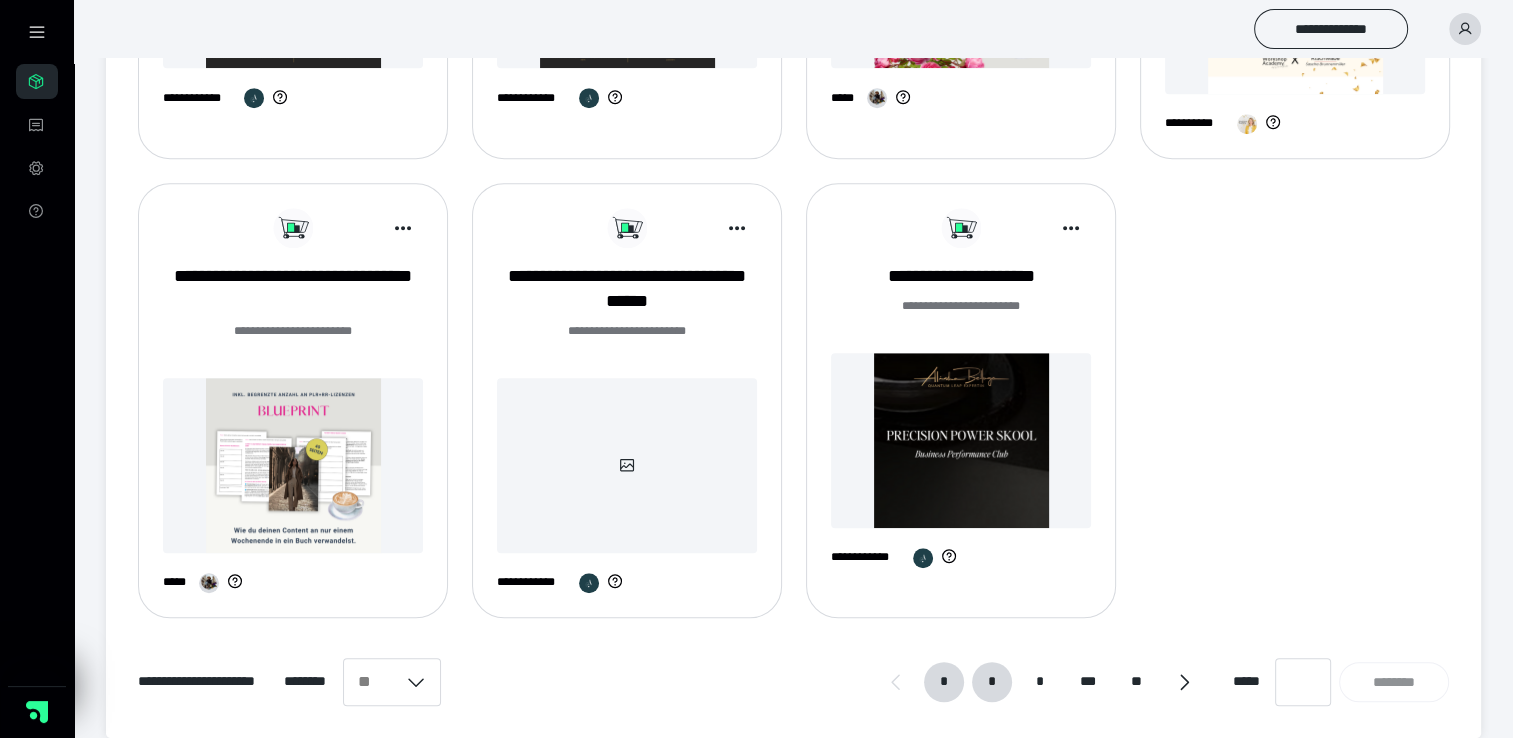 click on "*" at bounding box center [992, 682] 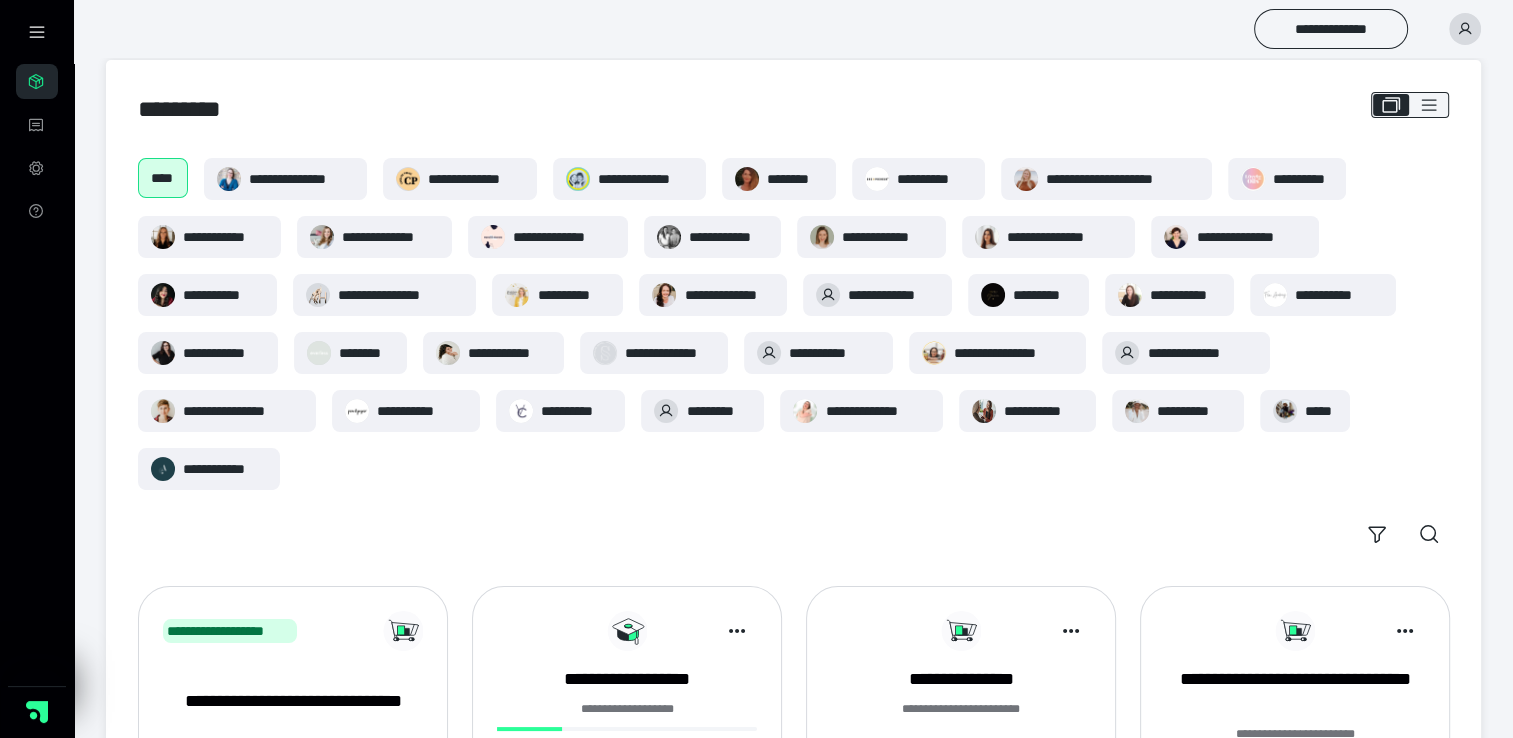 scroll, scrollTop: 1336, scrollLeft: 0, axis: vertical 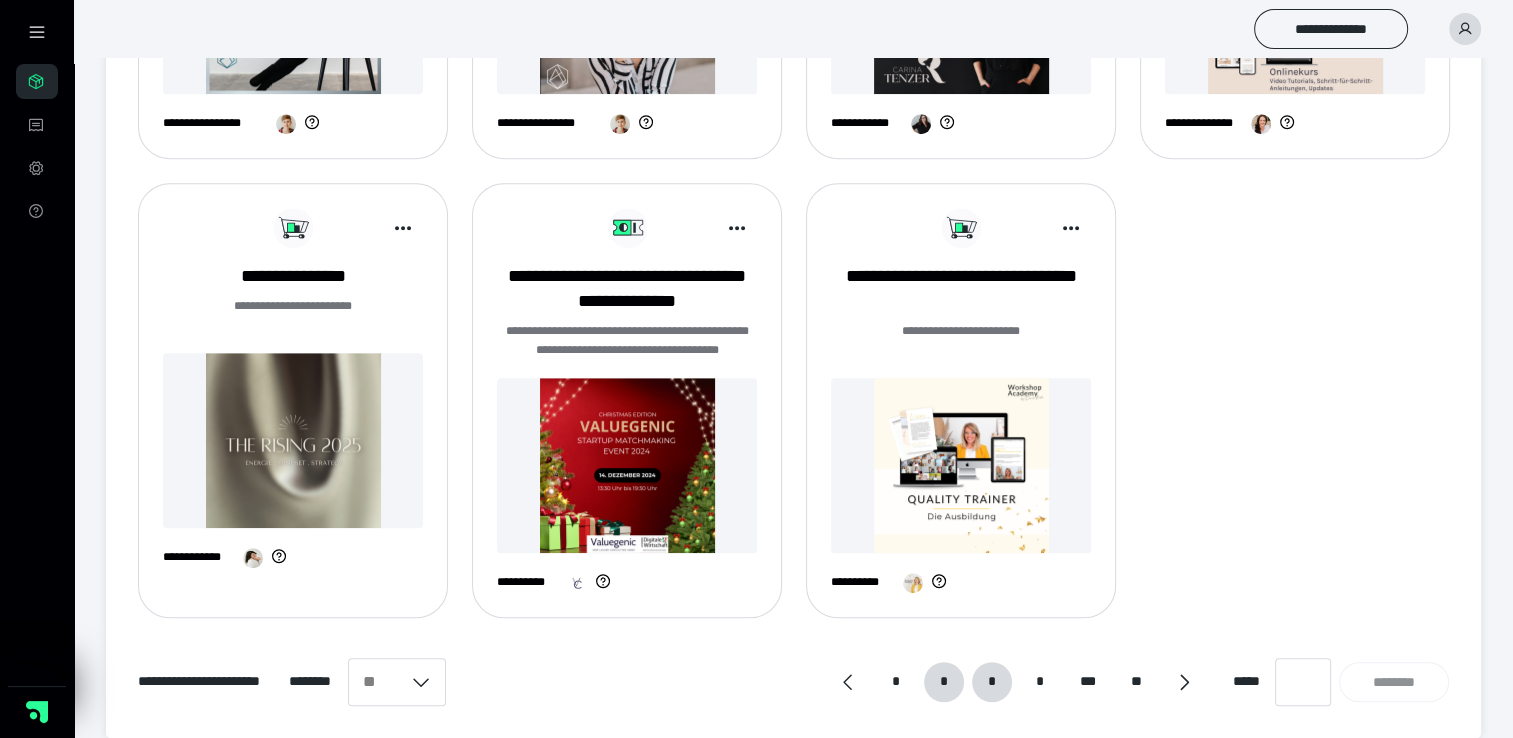click on "*" at bounding box center (992, 682) 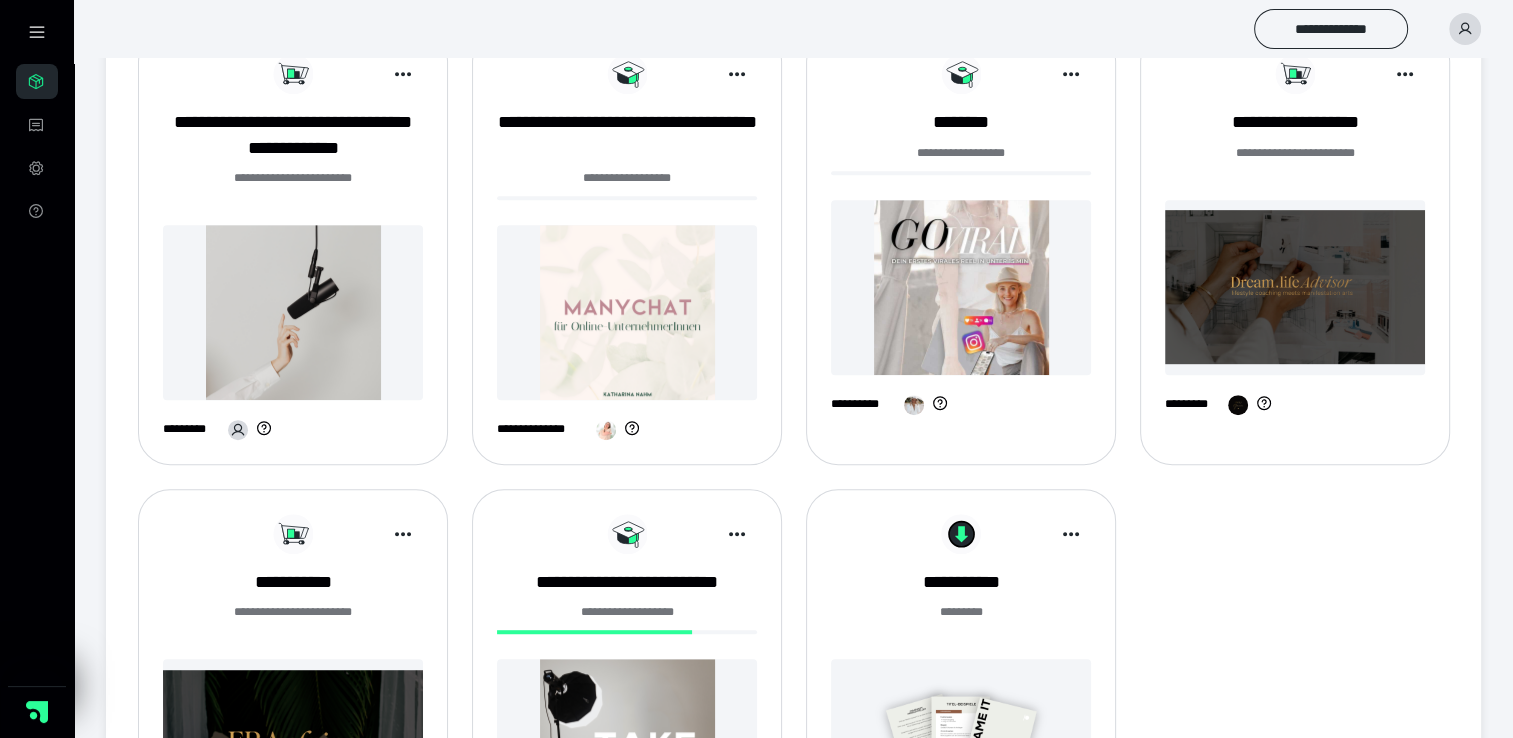scroll, scrollTop: 1336, scrollLeft: 0, axis: vertical 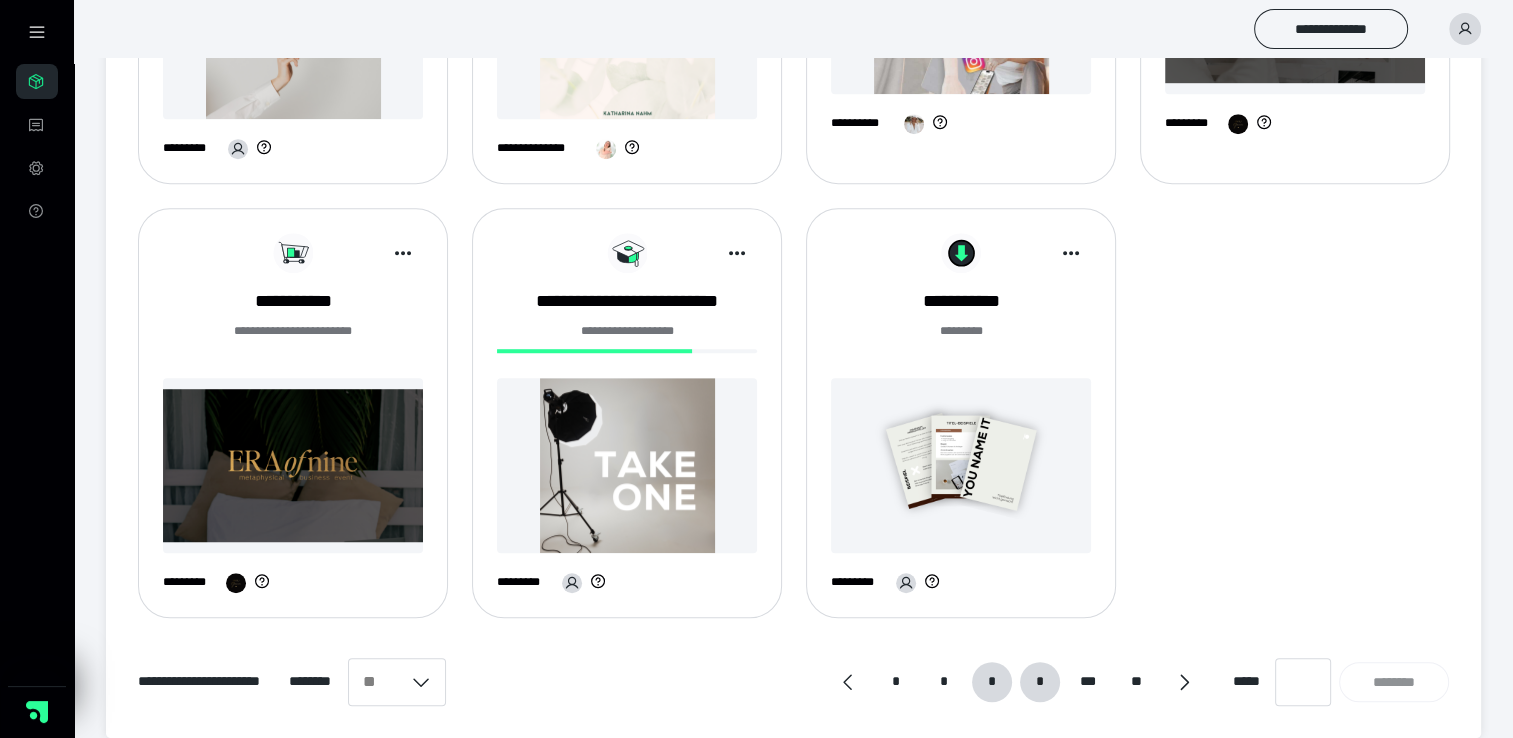 click on "*" at bounding box center [1040, 682] 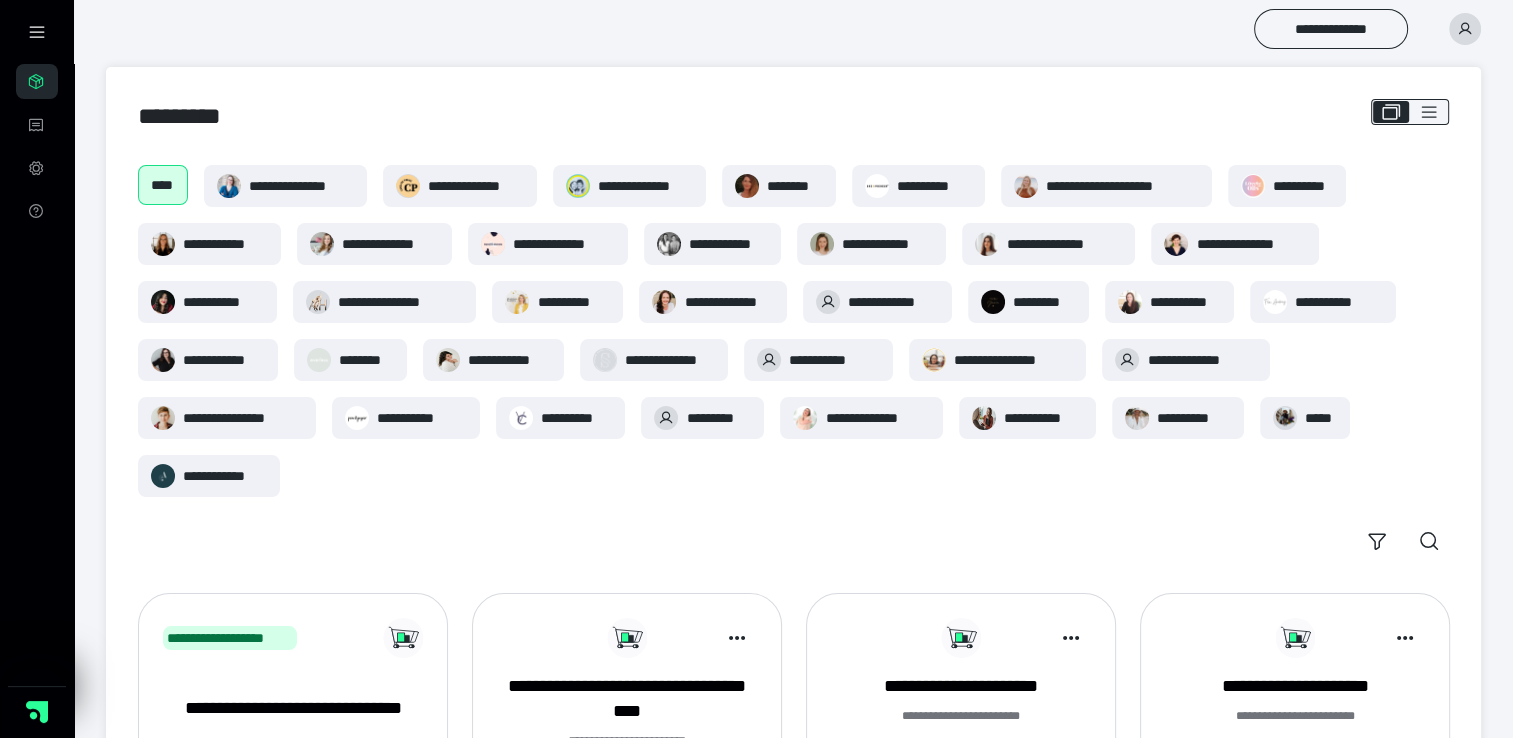 scroll, scrollTop: 0, scrollLeft: 0, axis: both 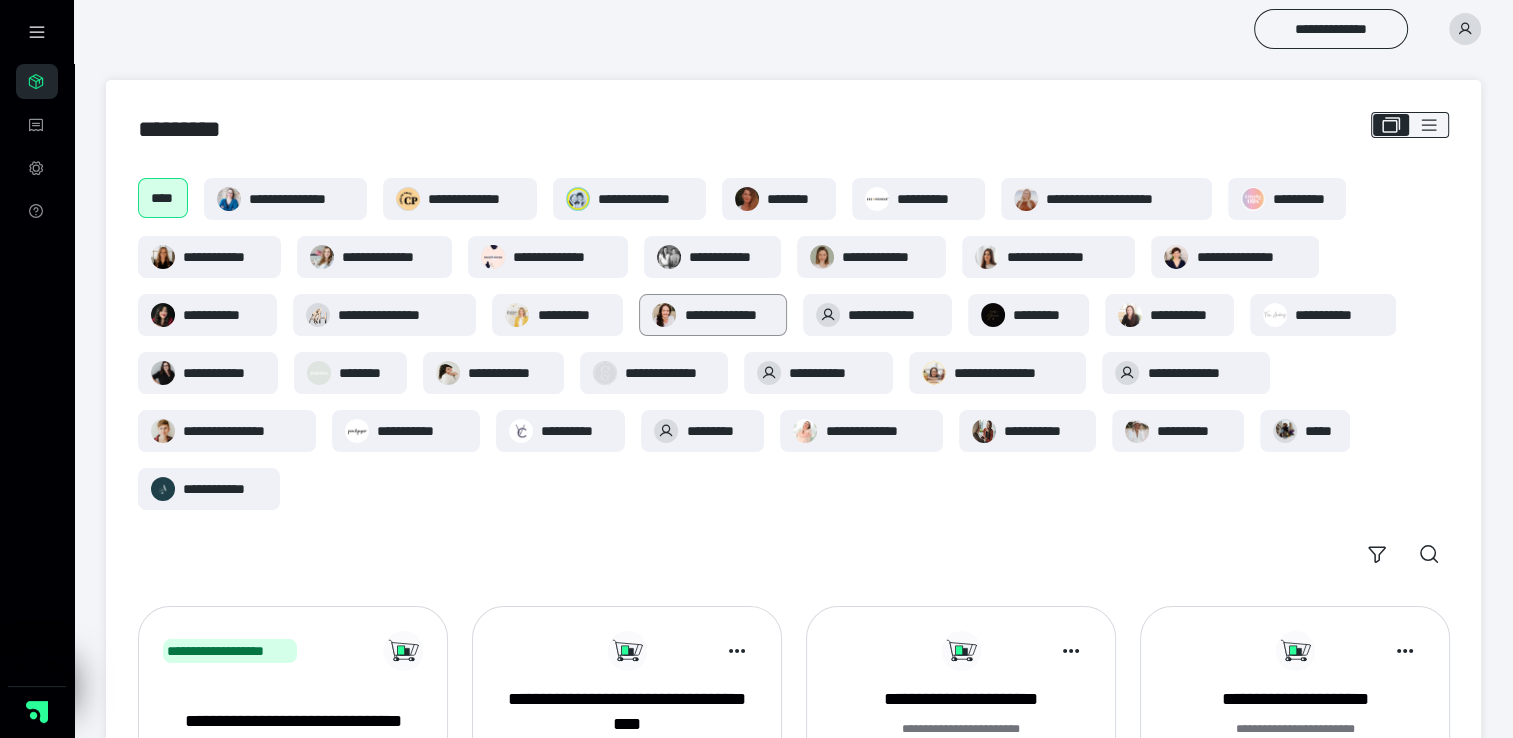 click on "**********" at bounding box center (728, 315) 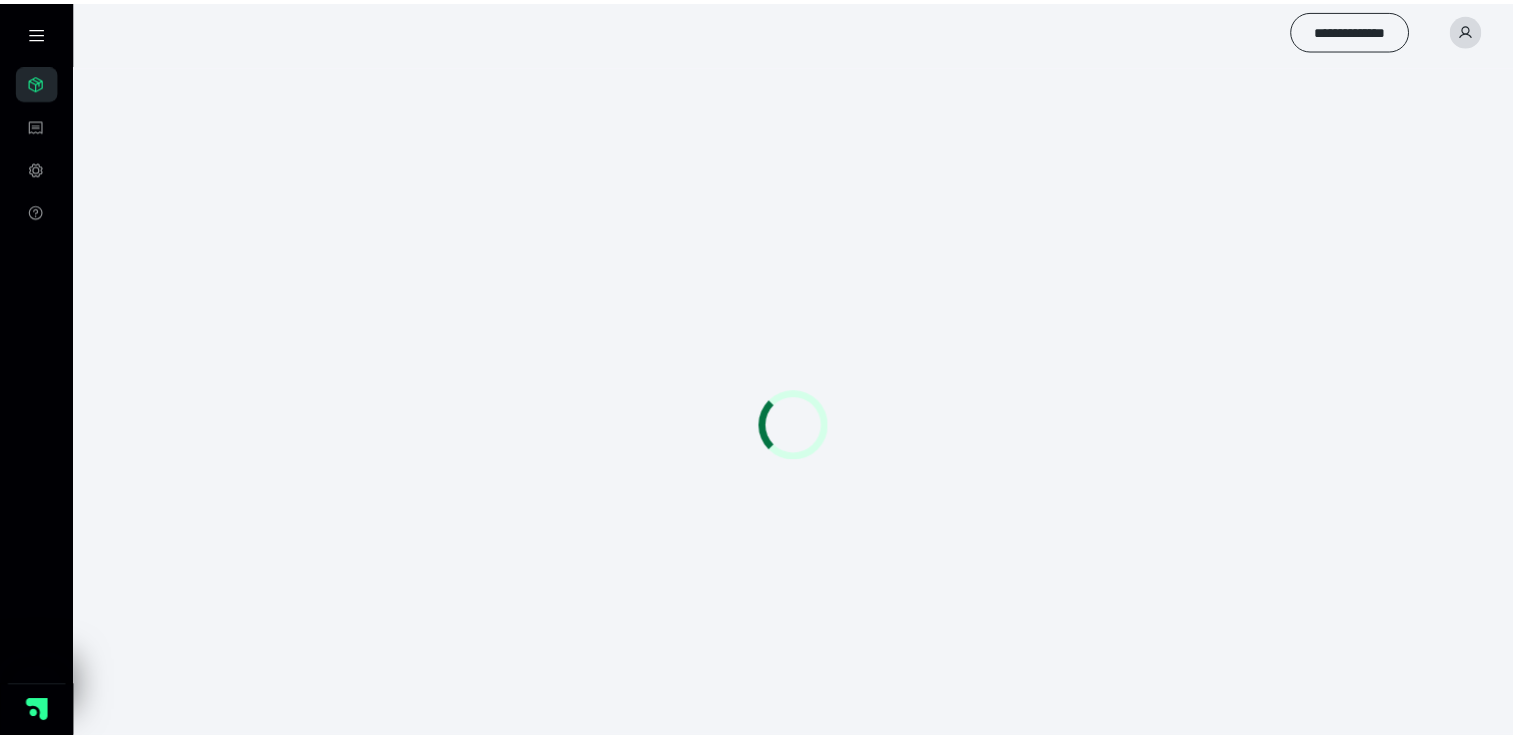 scroll, scrollTop: 0, scrollLeft: 0, axis: both 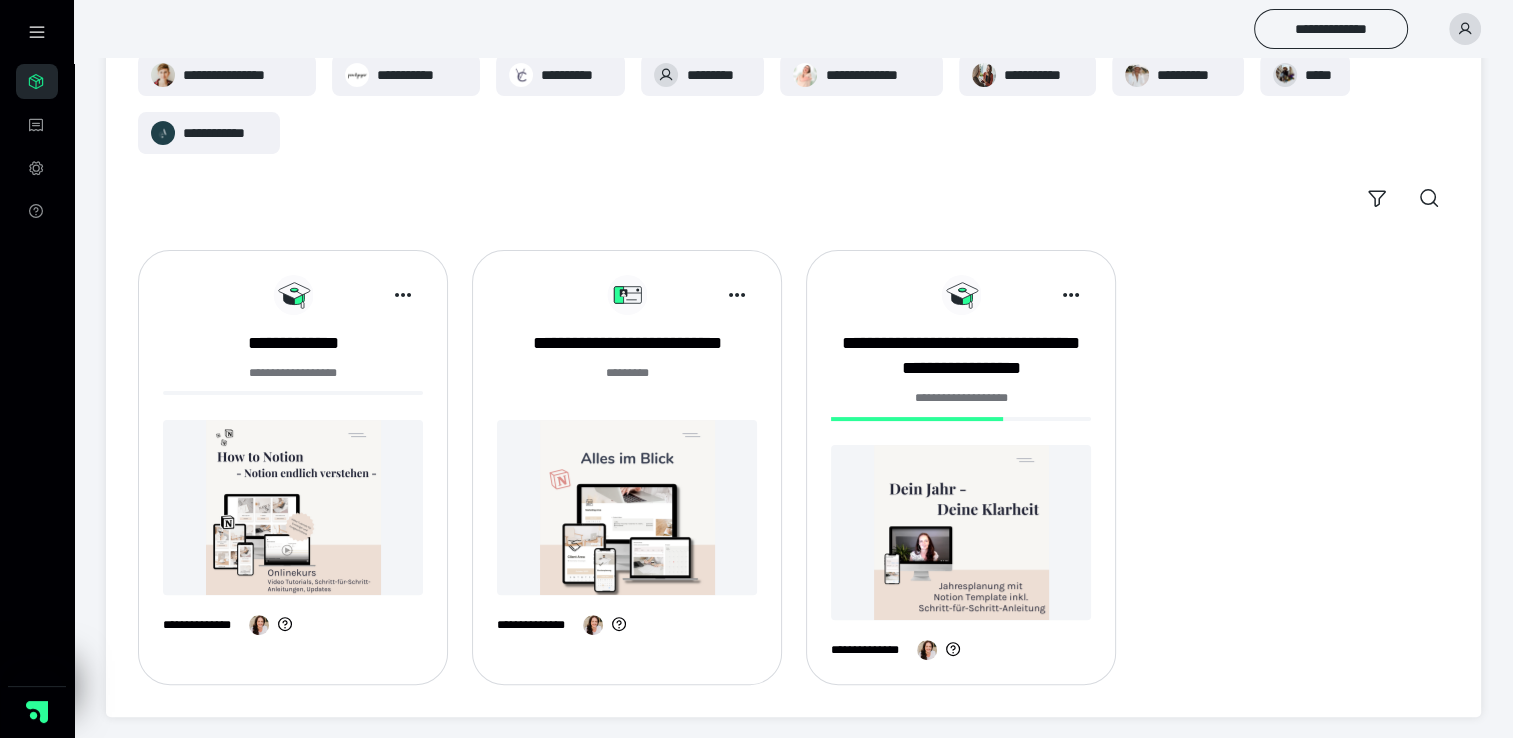 click at bounding box center [961, 532] 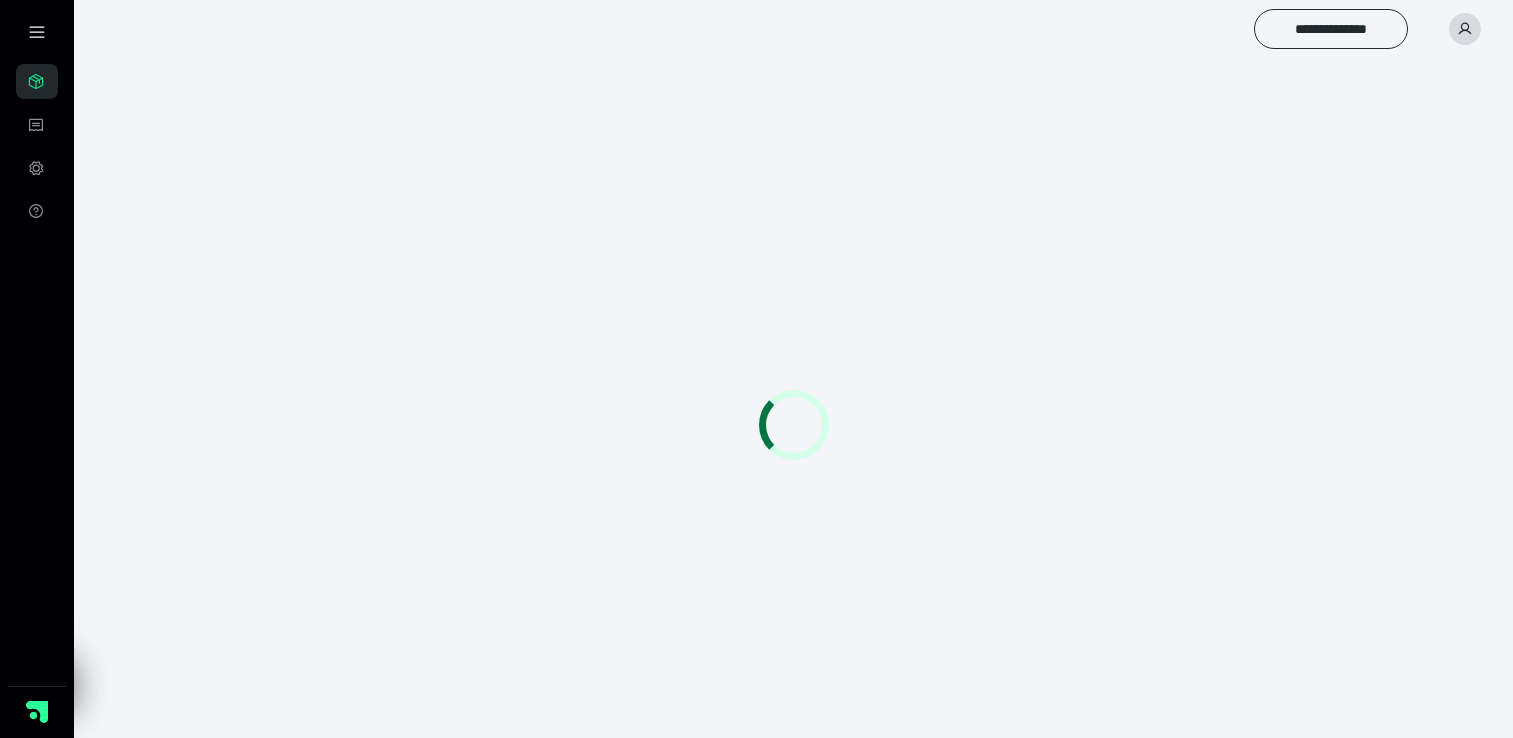 scroll, scrollTop: 0, scrollLeft: 0, axis: both 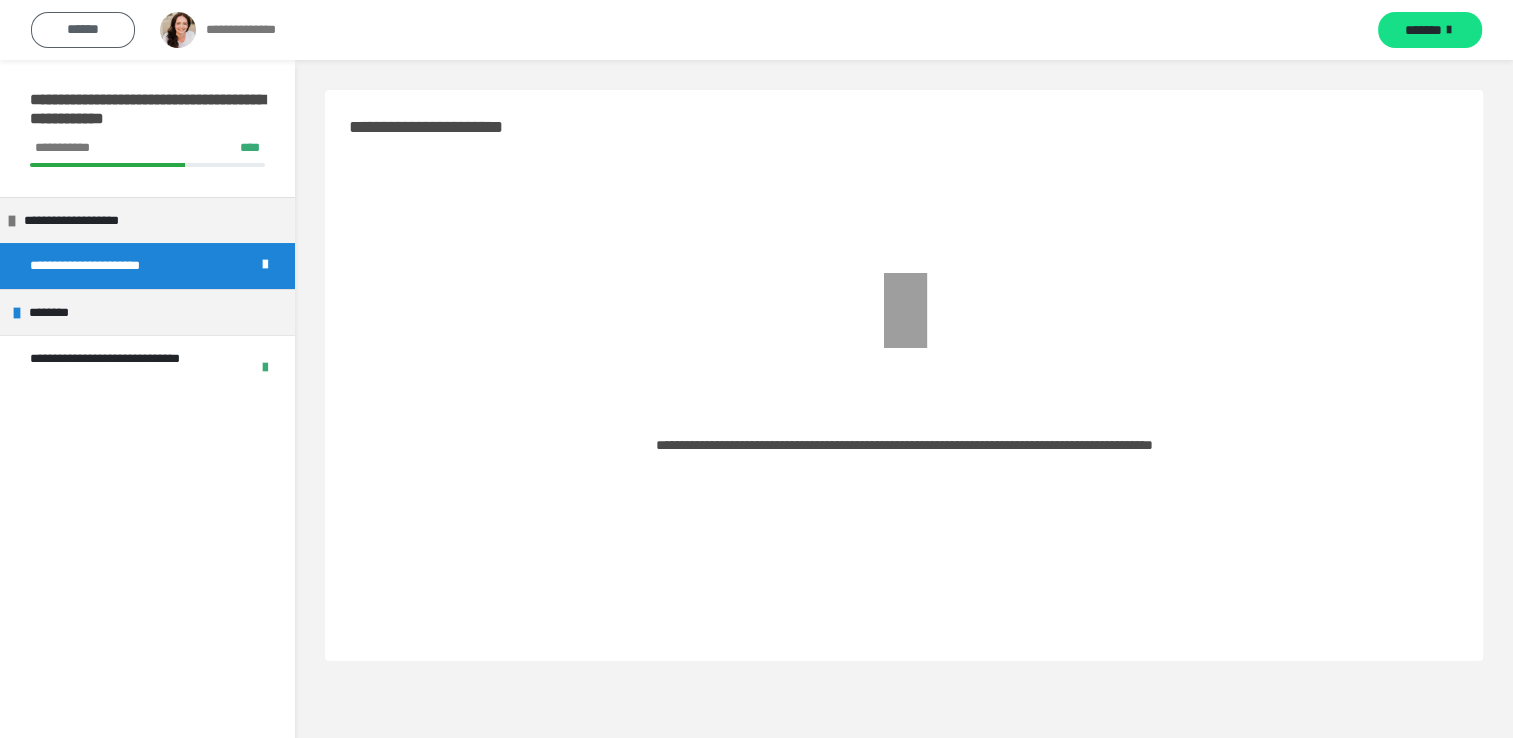 click on "******" at bounding box center (83, 29) 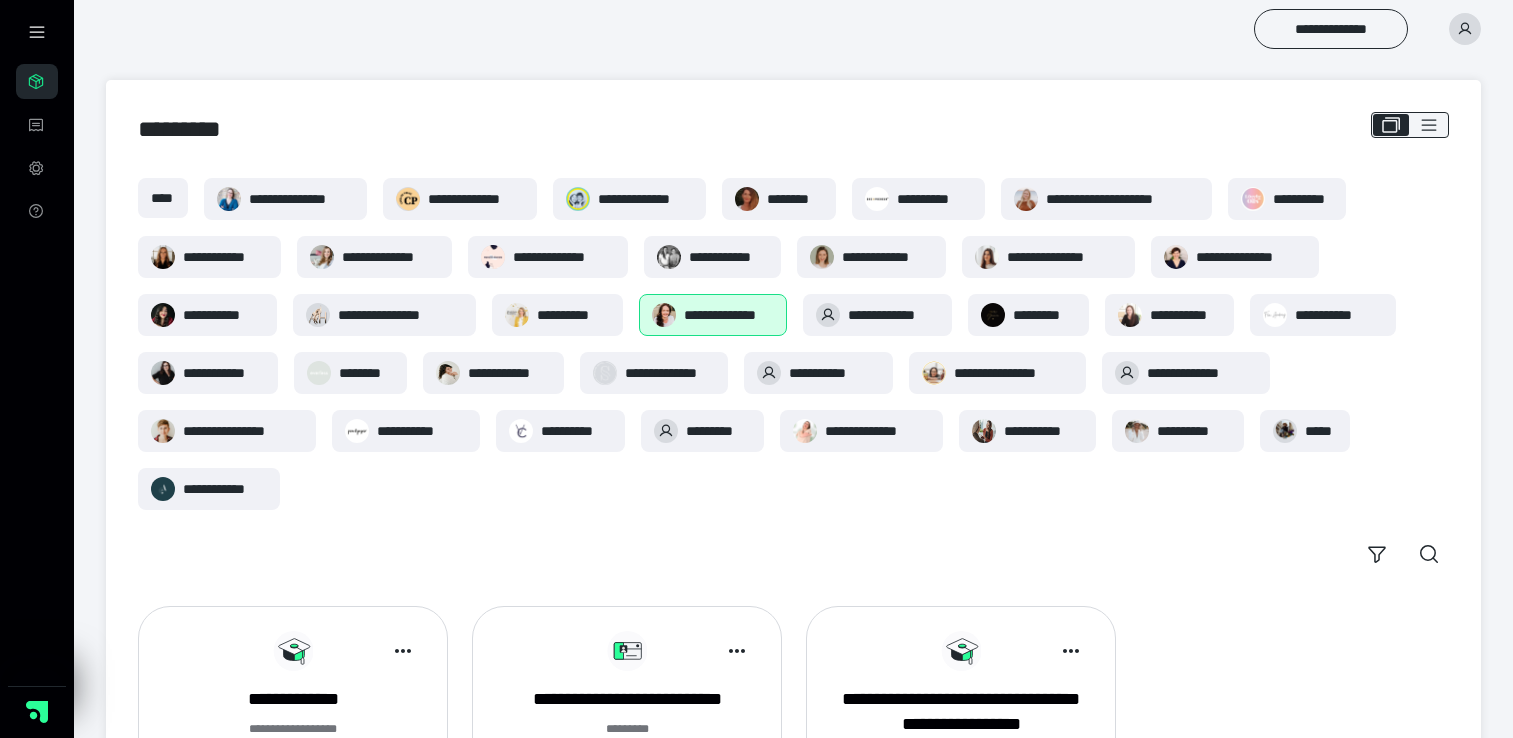 scroll, scrollTop: 356, scrollLeft: 0, axis: vertical 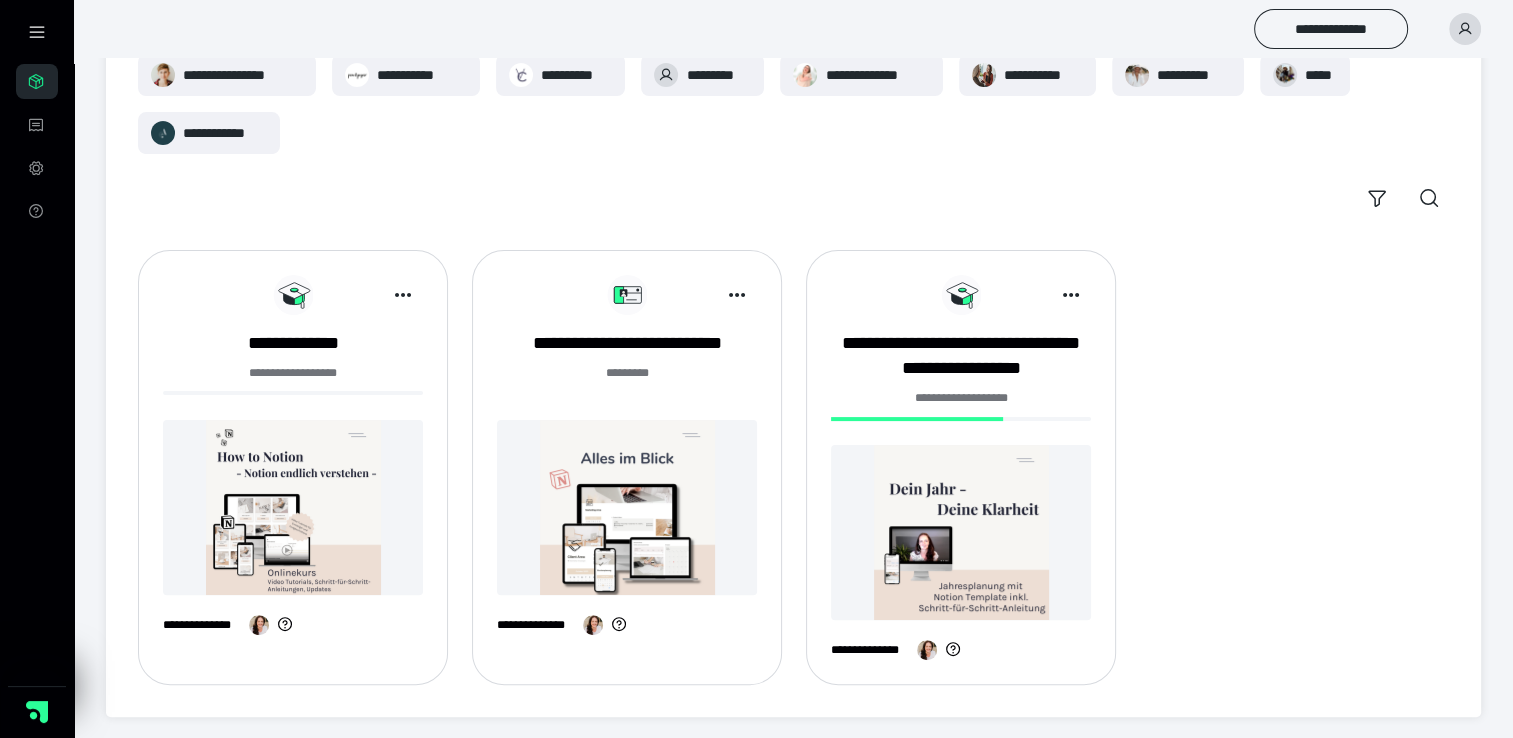 click at bounding box center (293, 507) 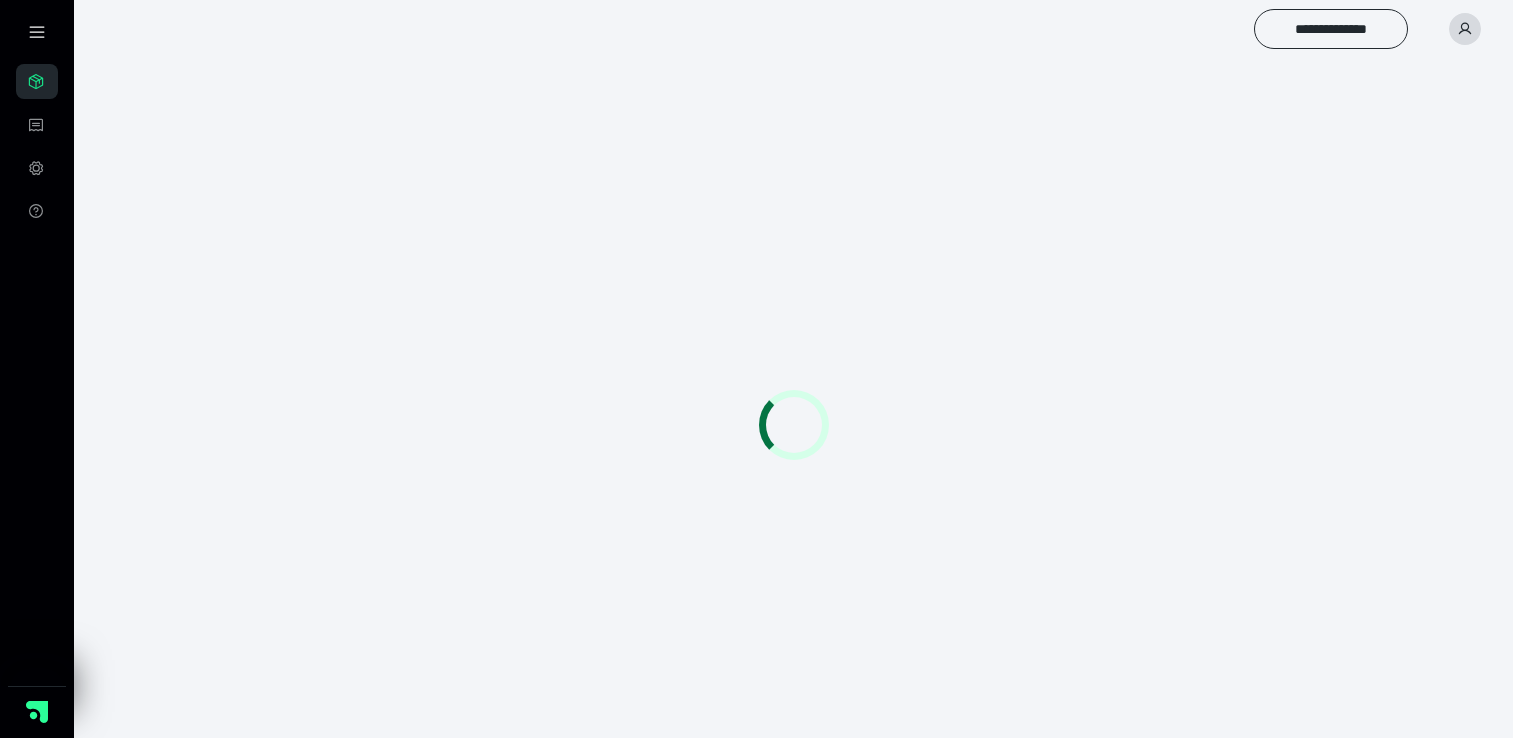 scroll, scrollTop: 0, scrollLeft: 0, axis: both 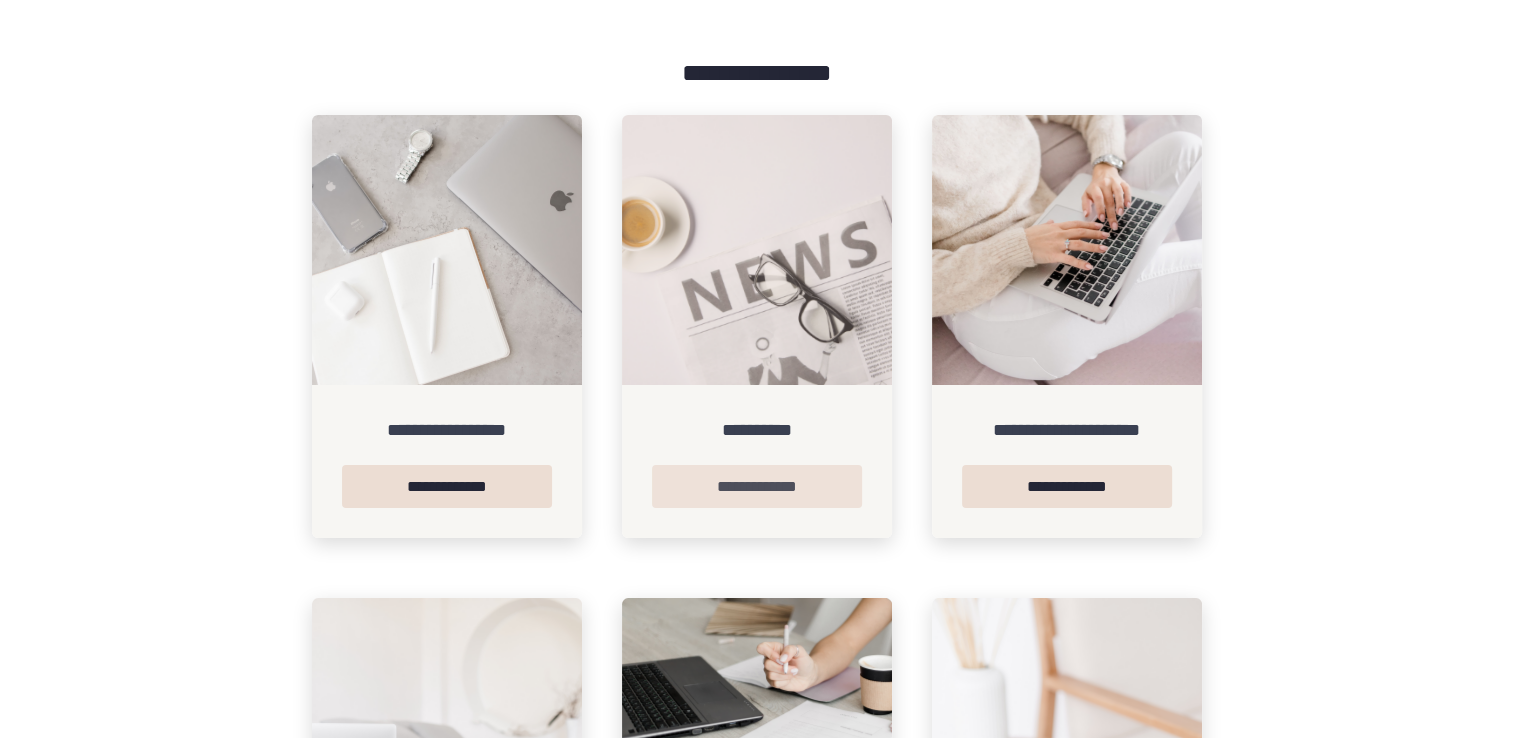 click on "**********" at bounding box center (757, 486) 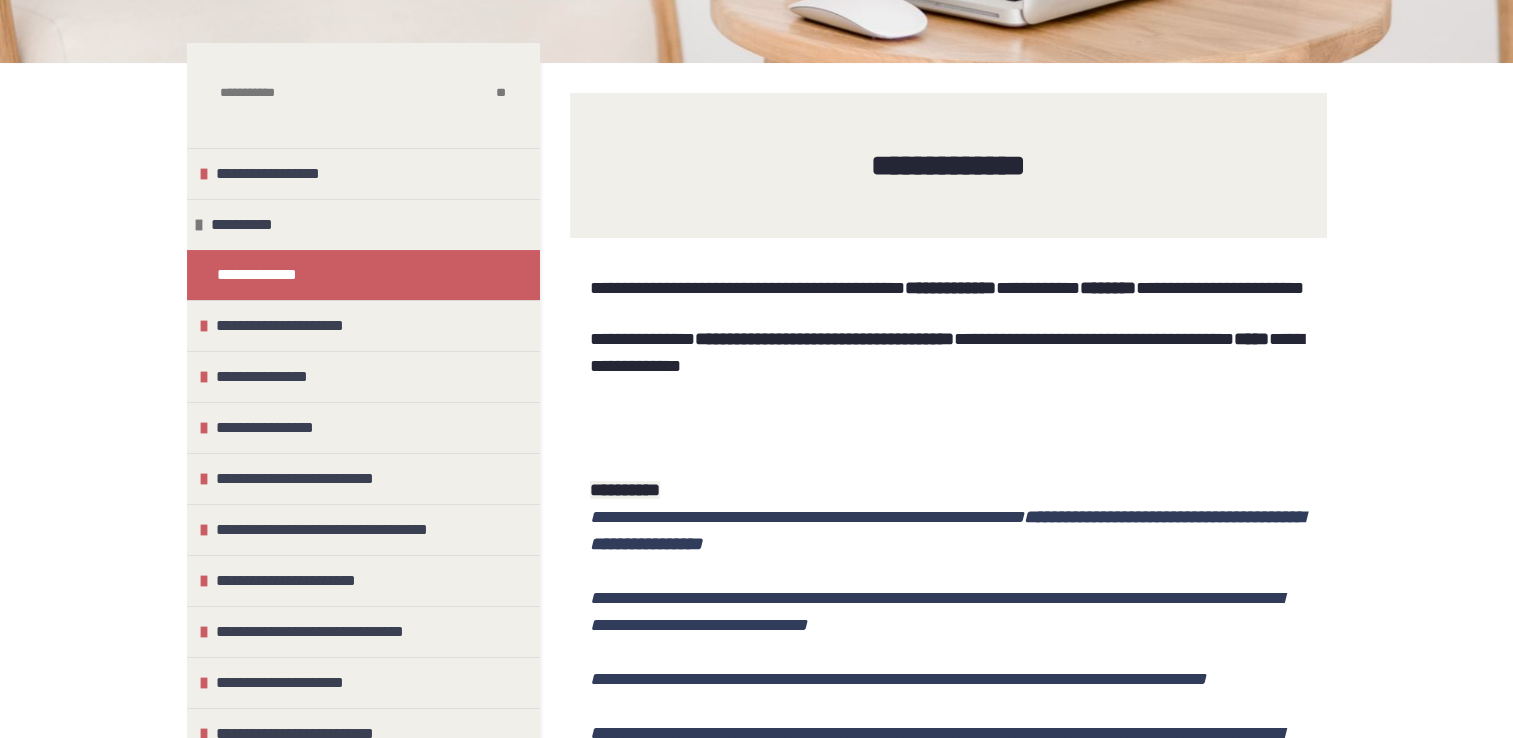 scroll, scrollTop: 300, scrollLeft: 0, axis: vertical 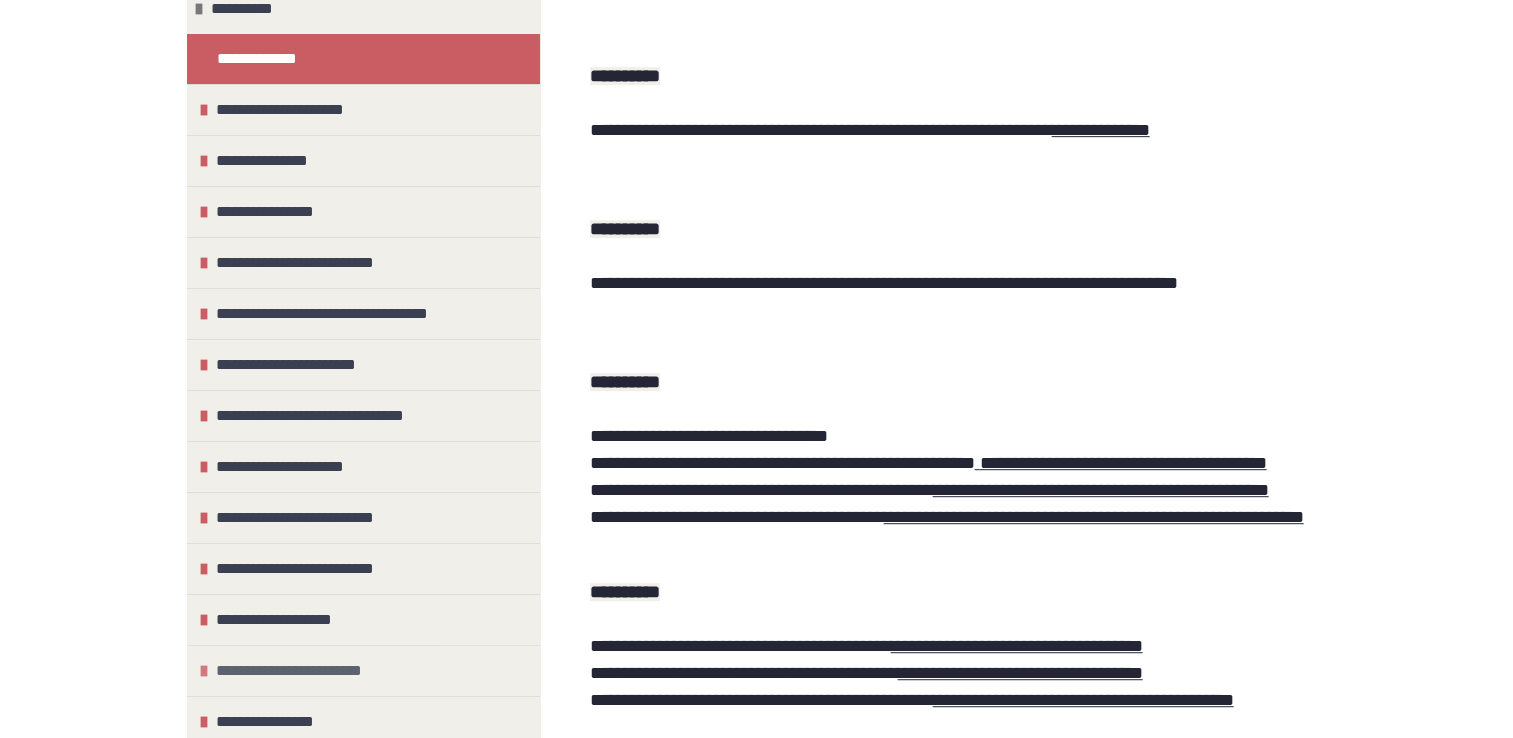 click on "**********" at bounding box center (304, 671) 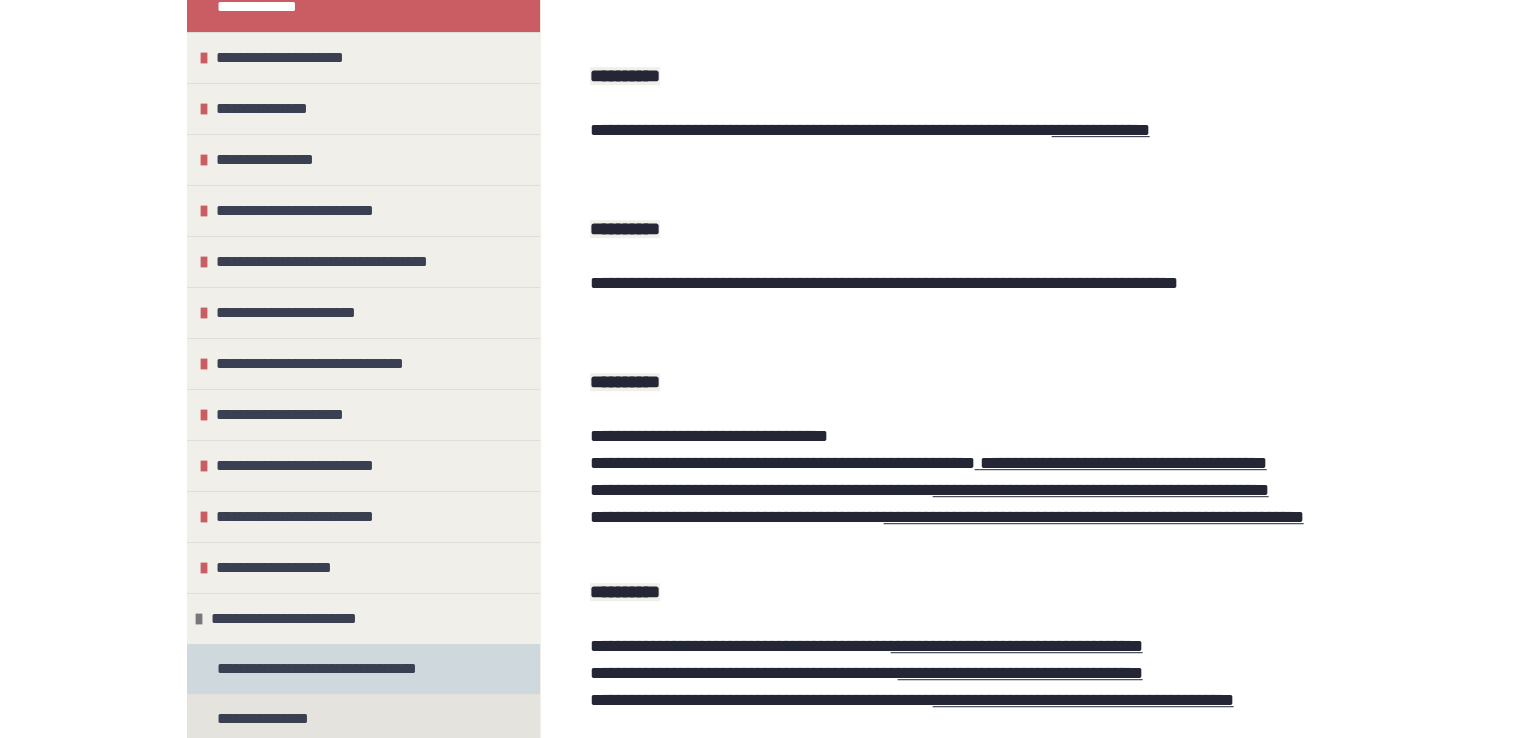 scroll, scrollTop: 273, scrollLeft: 0, axis: vertical 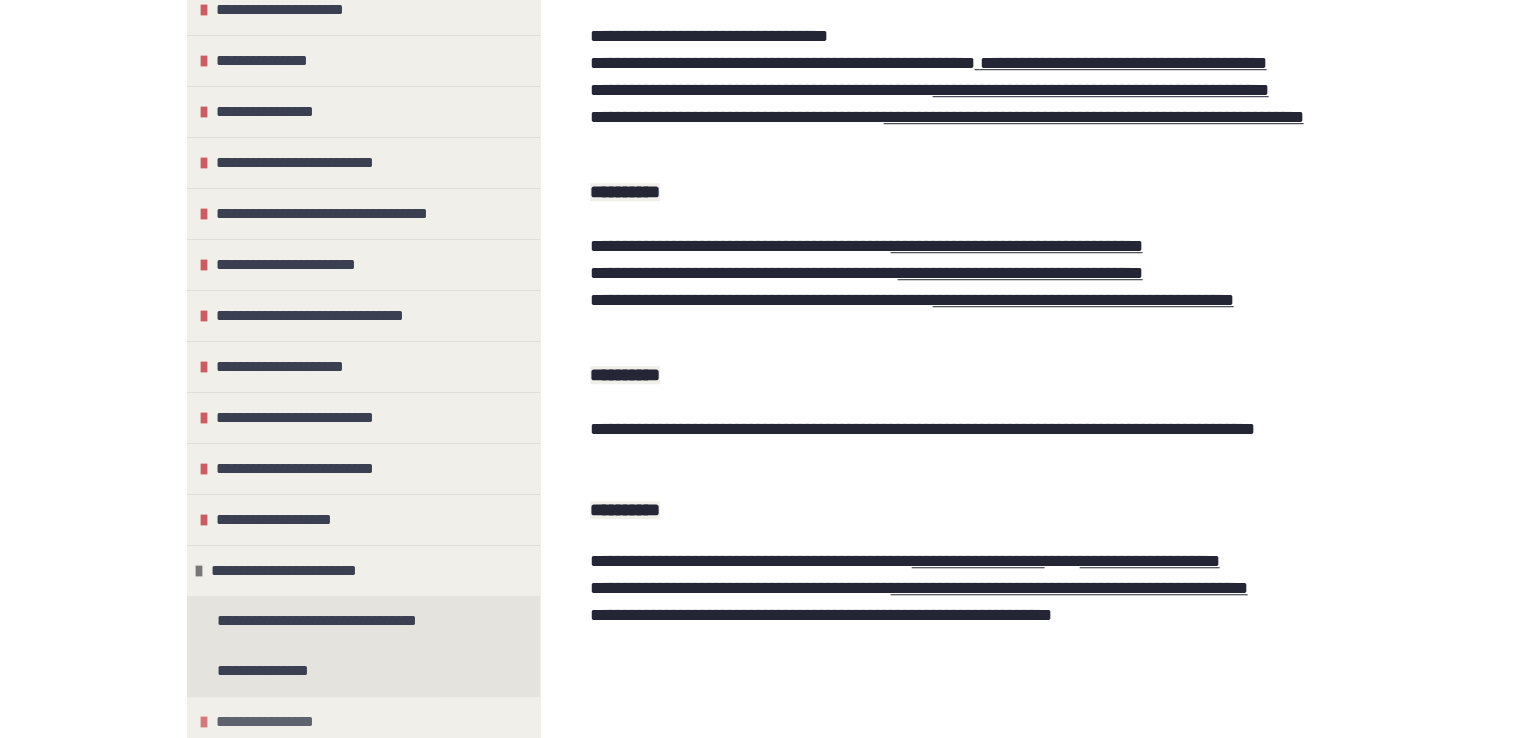 click on "**********" at bounding box center (282, 722) 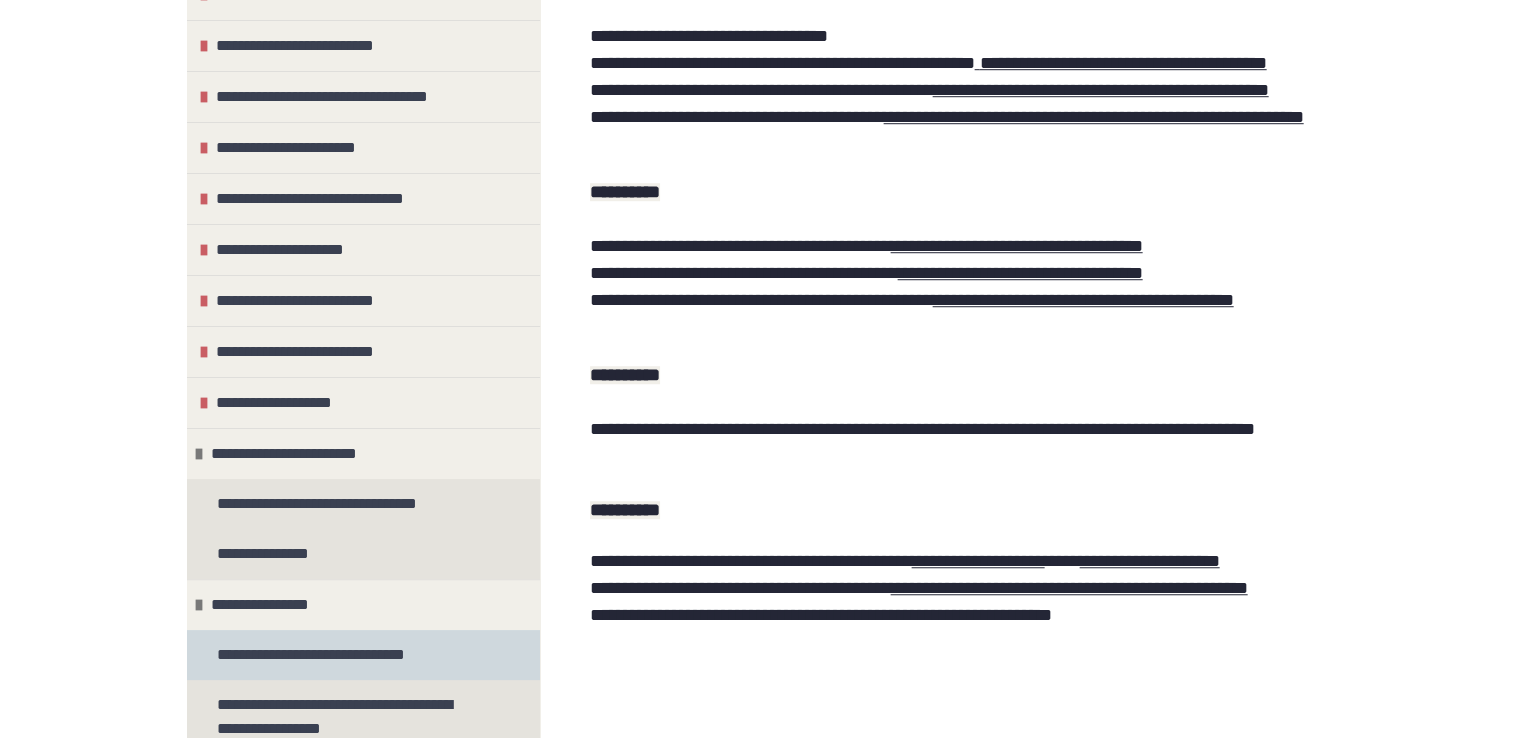 scroll, scrollTop: 397, scrollLeft: 0, axis: vertical 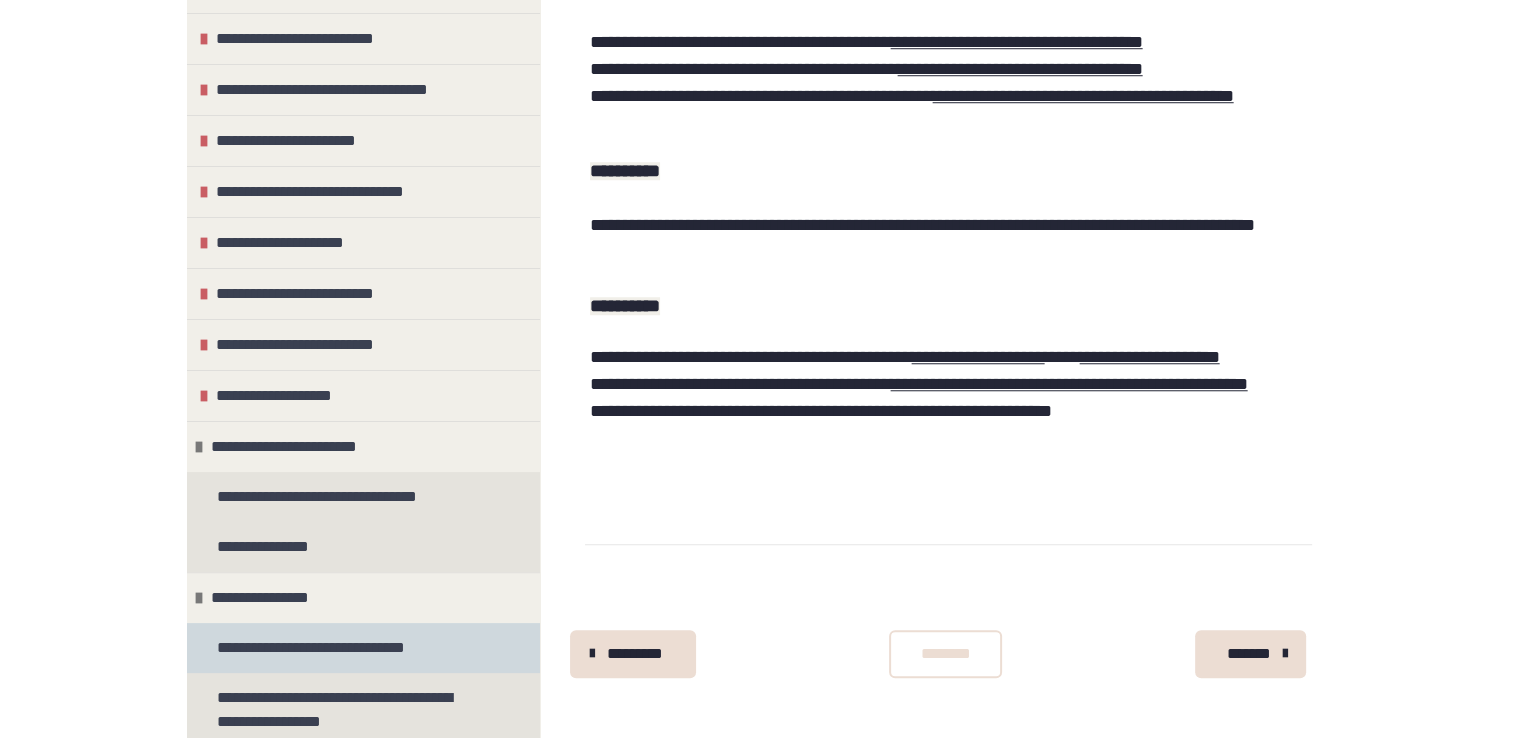 click on "**********" at bounding box center [336, 648] 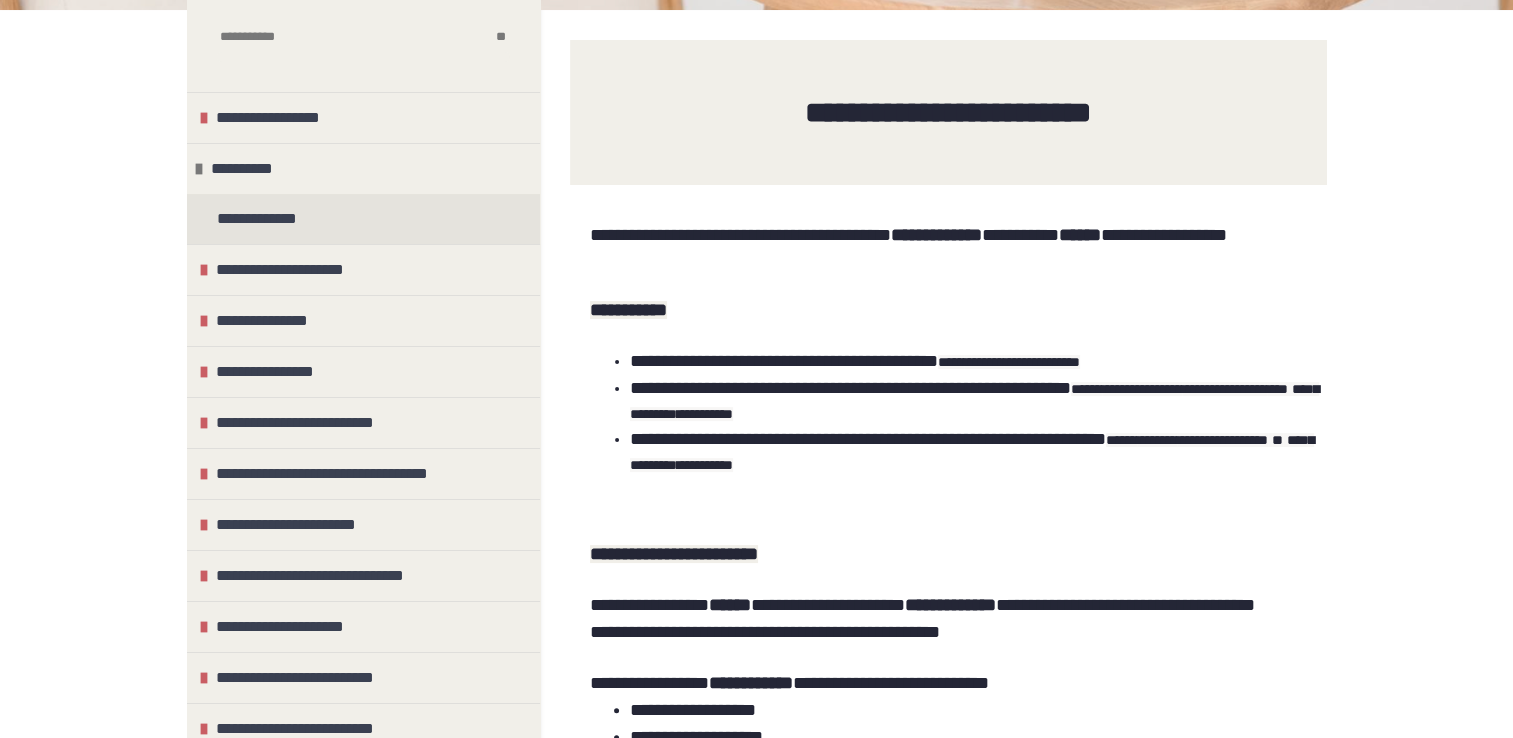 scroll, scrollTop: 177, scrollLeft: 0, axis: vertical 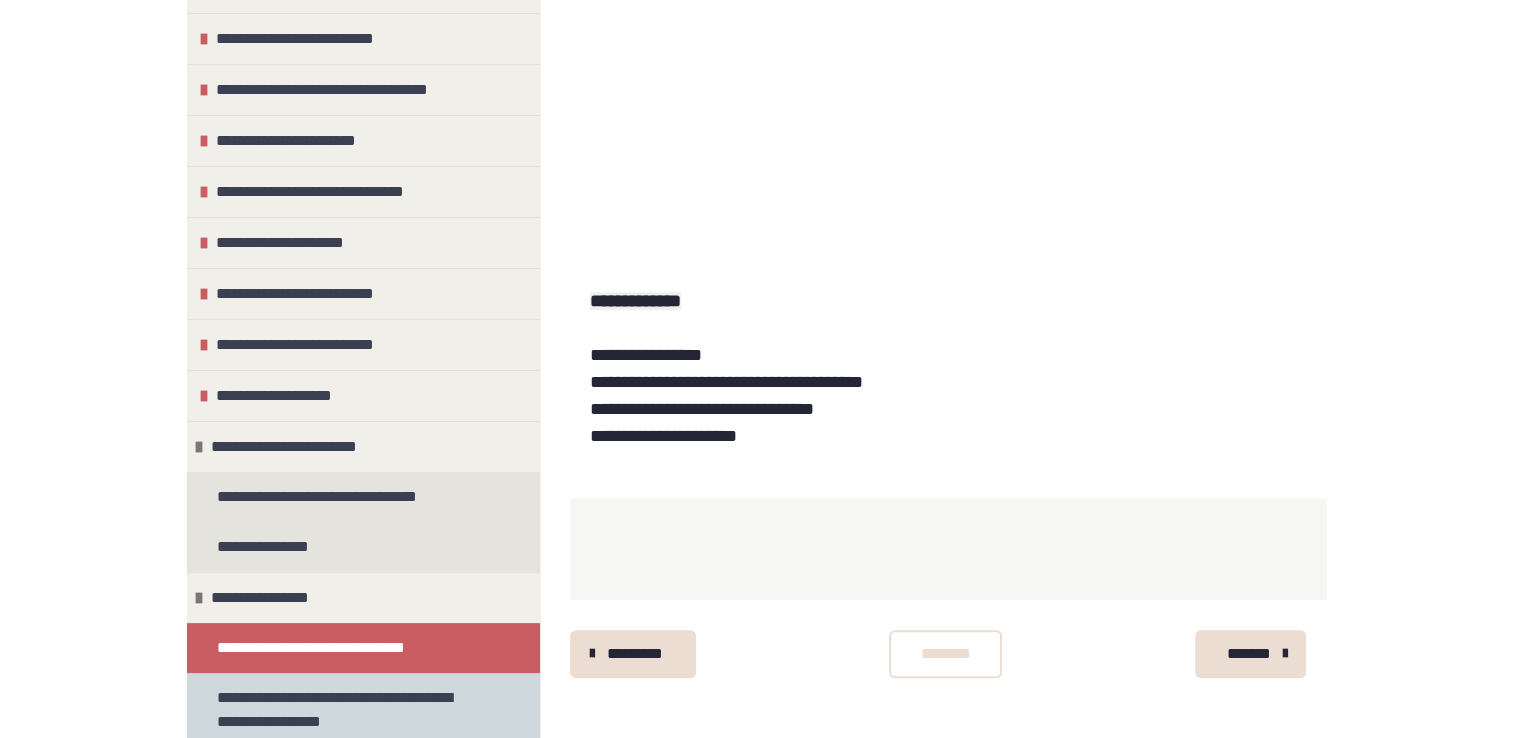 click on "**********" at bounding box center [348, 710] 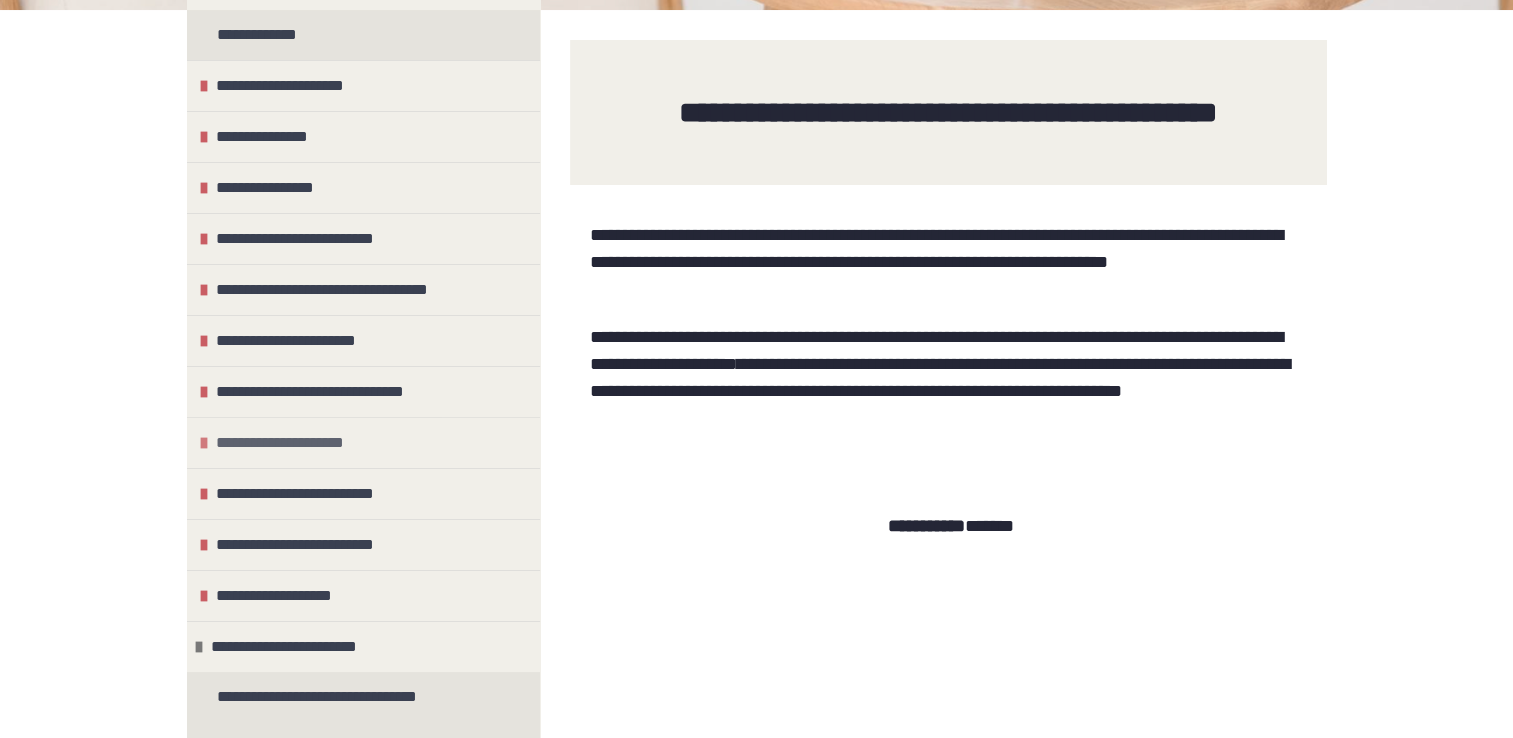 scroll, scrollTop: 97, scrollLeft: 0, axis: vertical 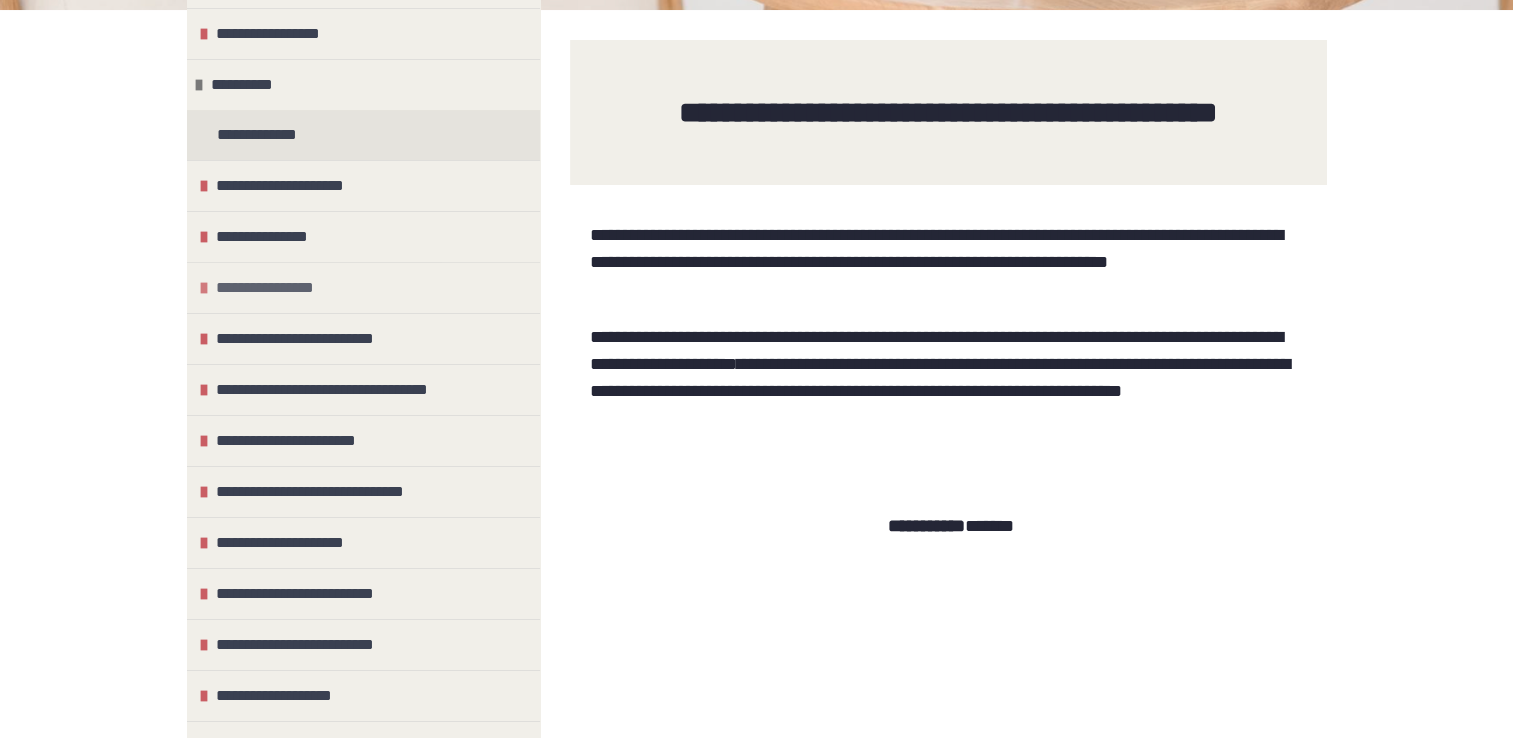 click at bounding box center (204, 288) 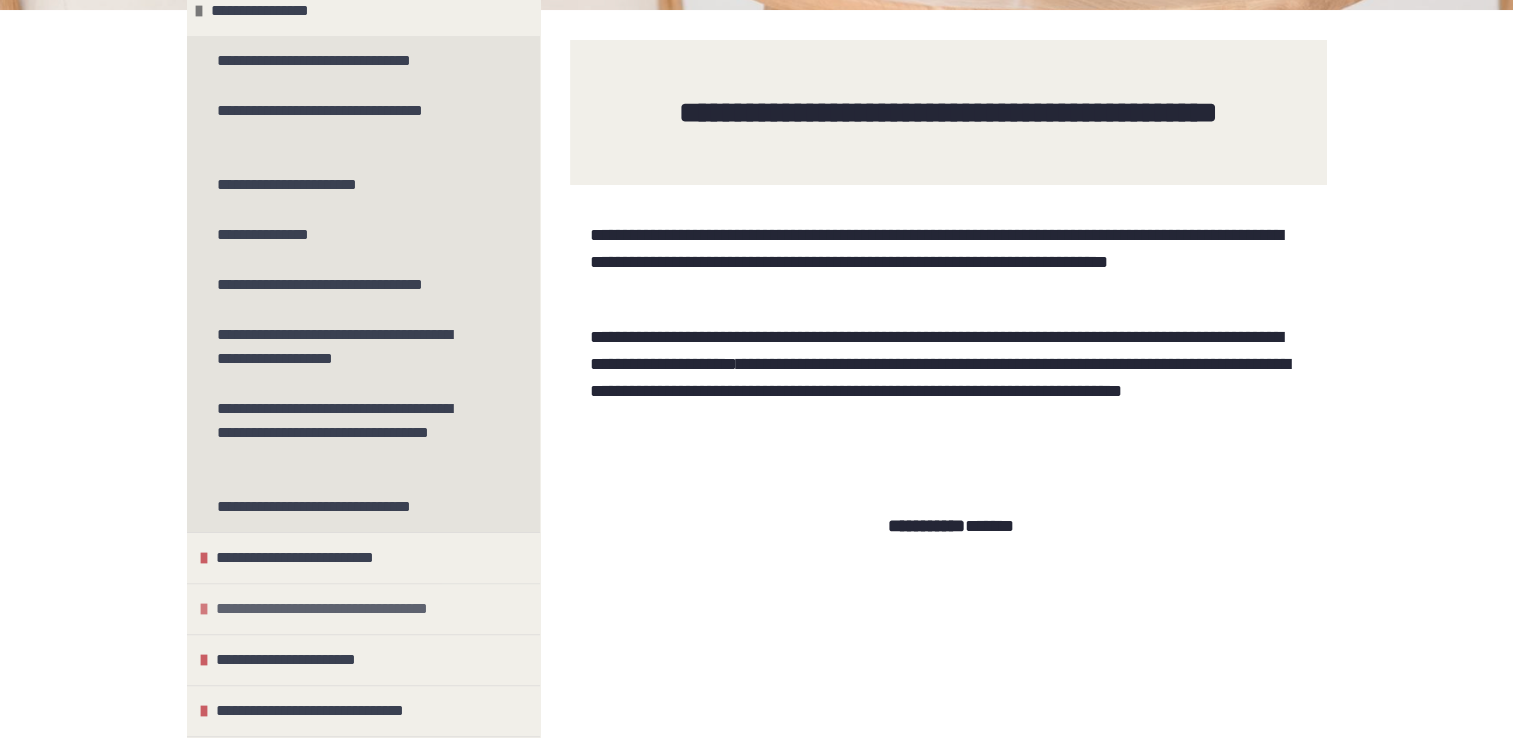 scroll, scrollTop: 397, scrollLeft: 0, axis: vertical 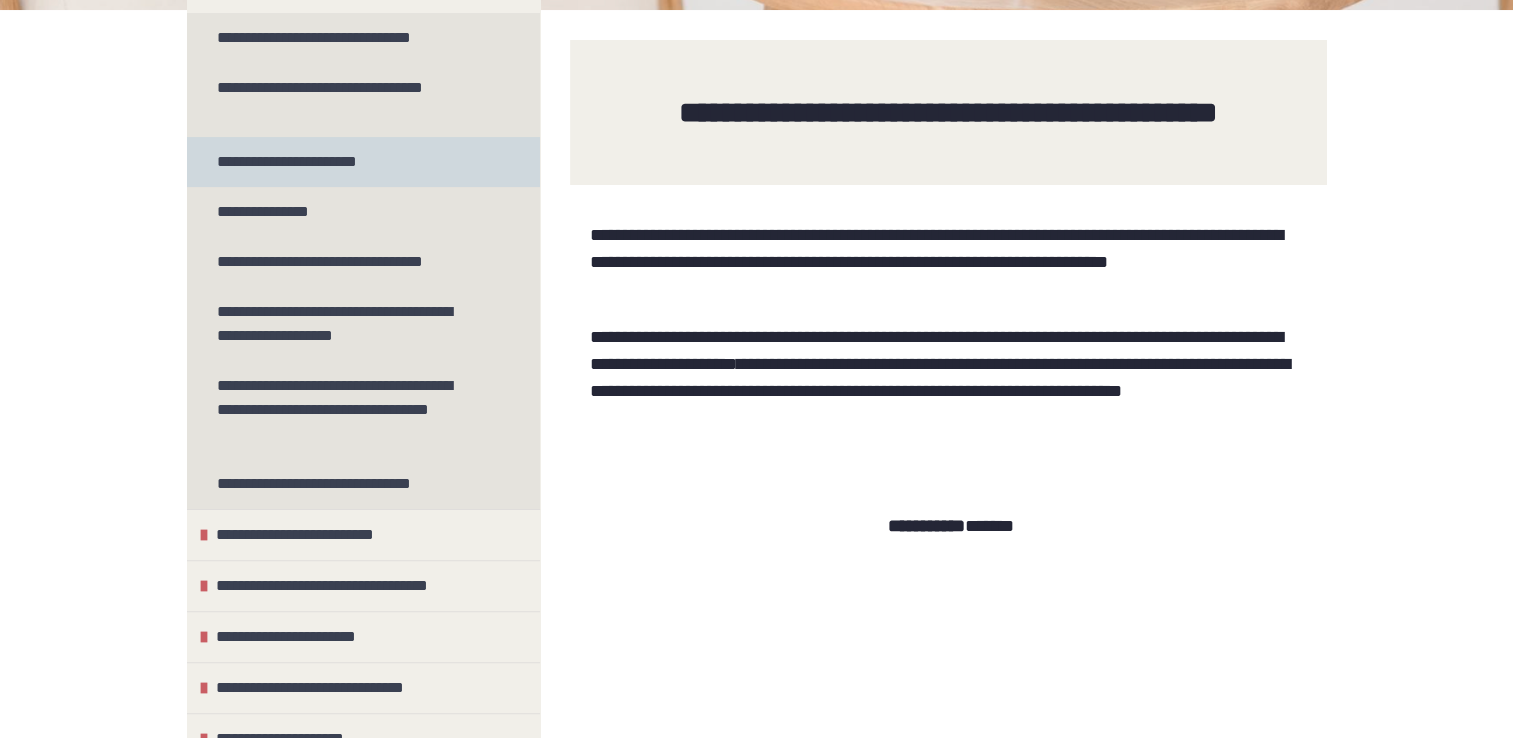 click on "**********" at bounding box center [301, 162] 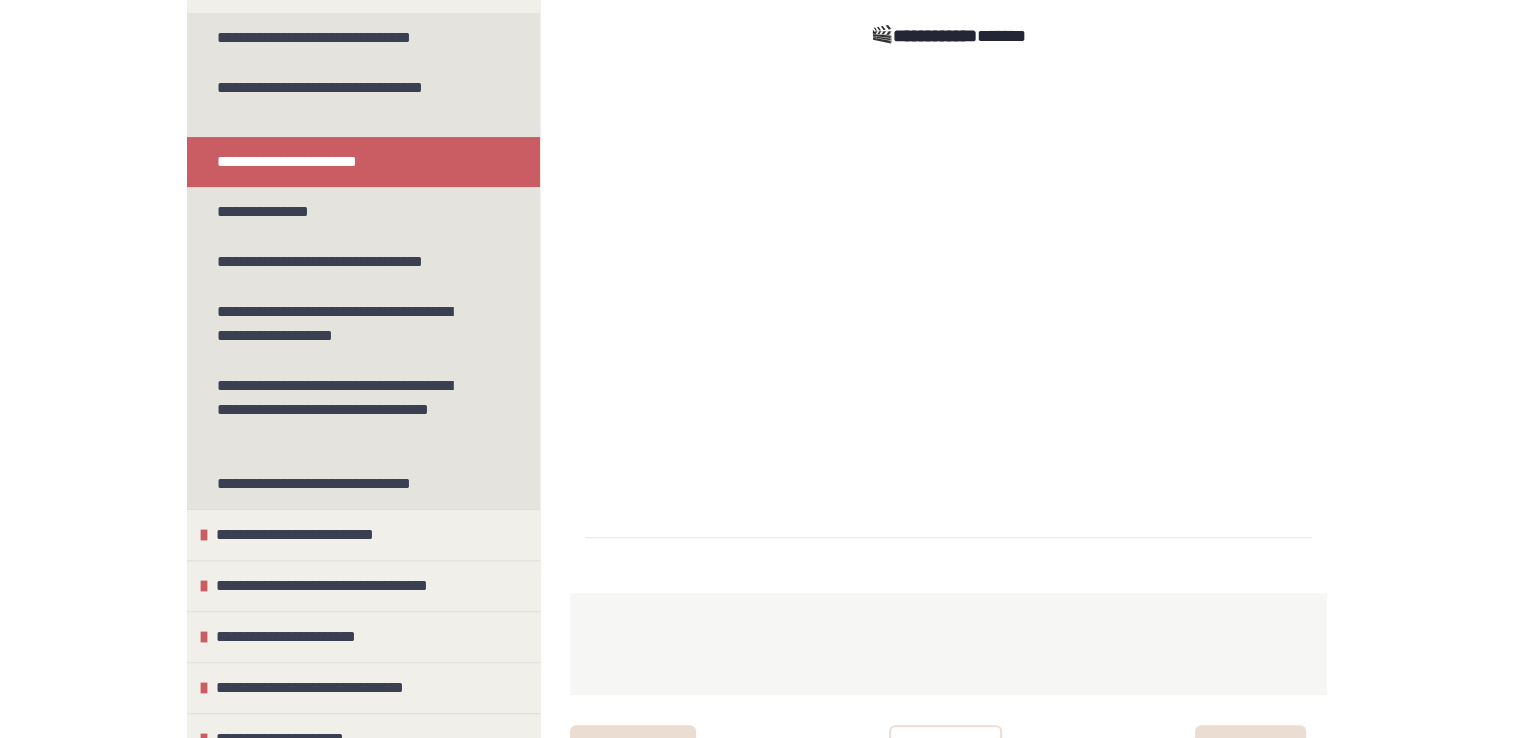 scroll, scrollTop: 796, scrollLeft: 0, axis: vertical 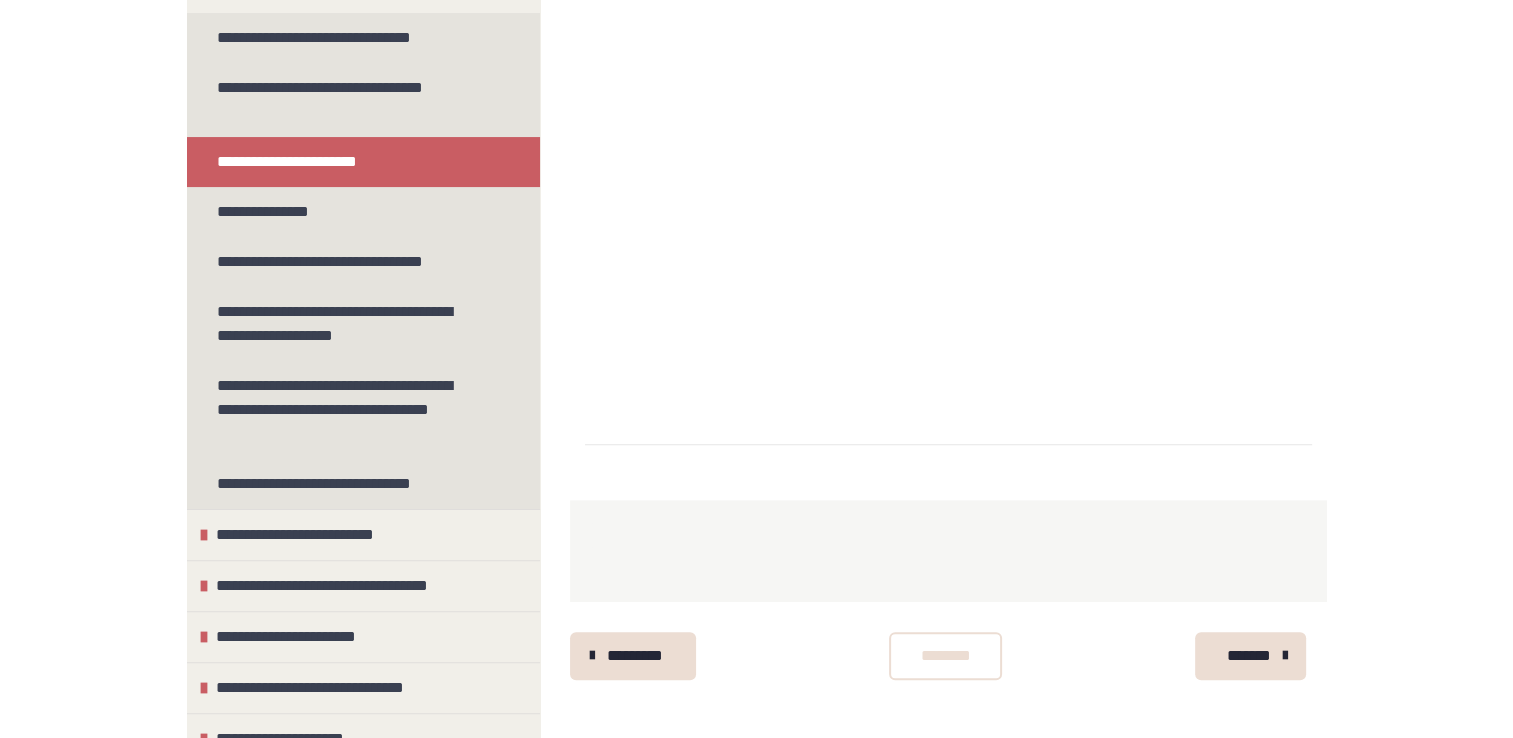 click on "********" at bounding box center [945, 656] 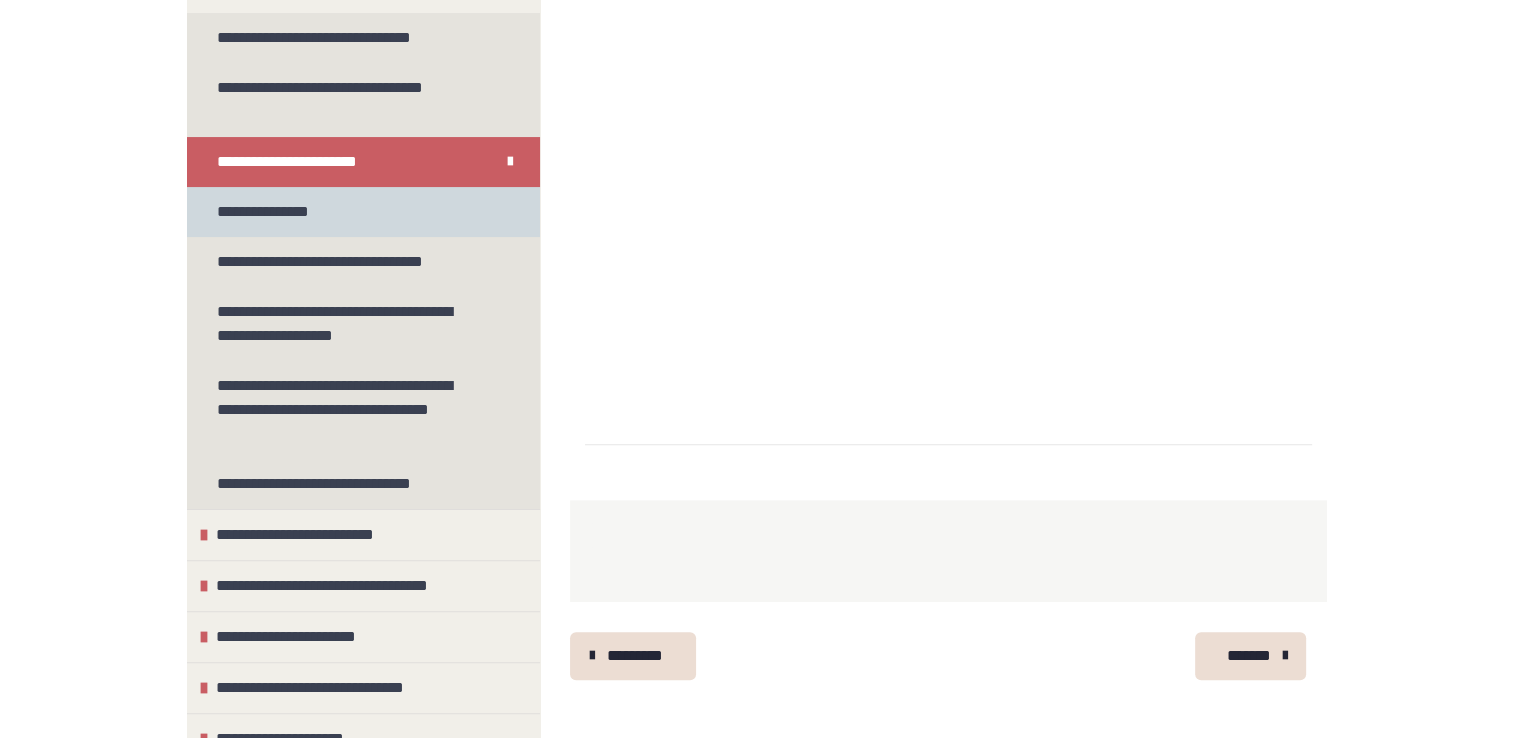 click on "**********" at bounding box center [278, 212] 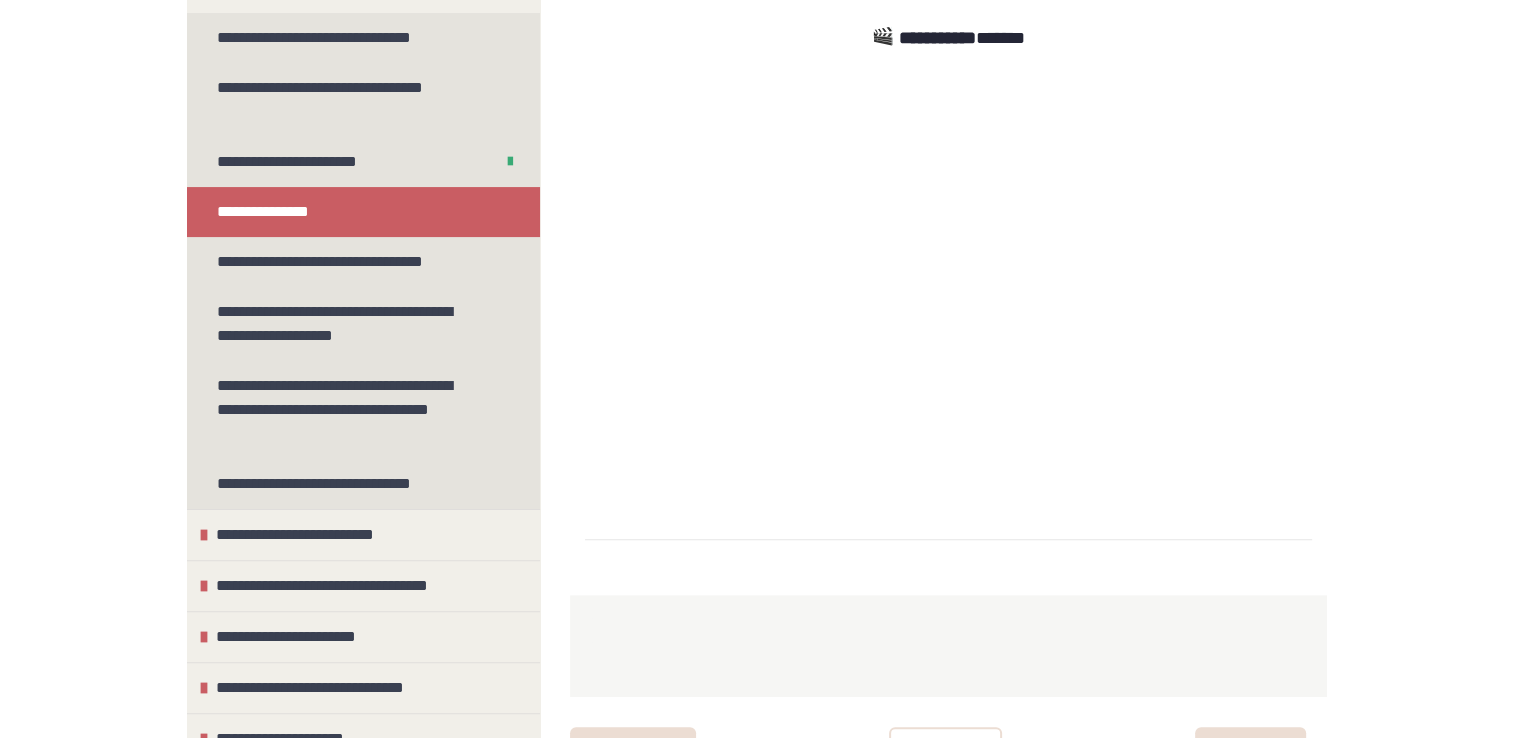 scroll, scrollTop: 842, scrollLeft: 0, axis: vertical 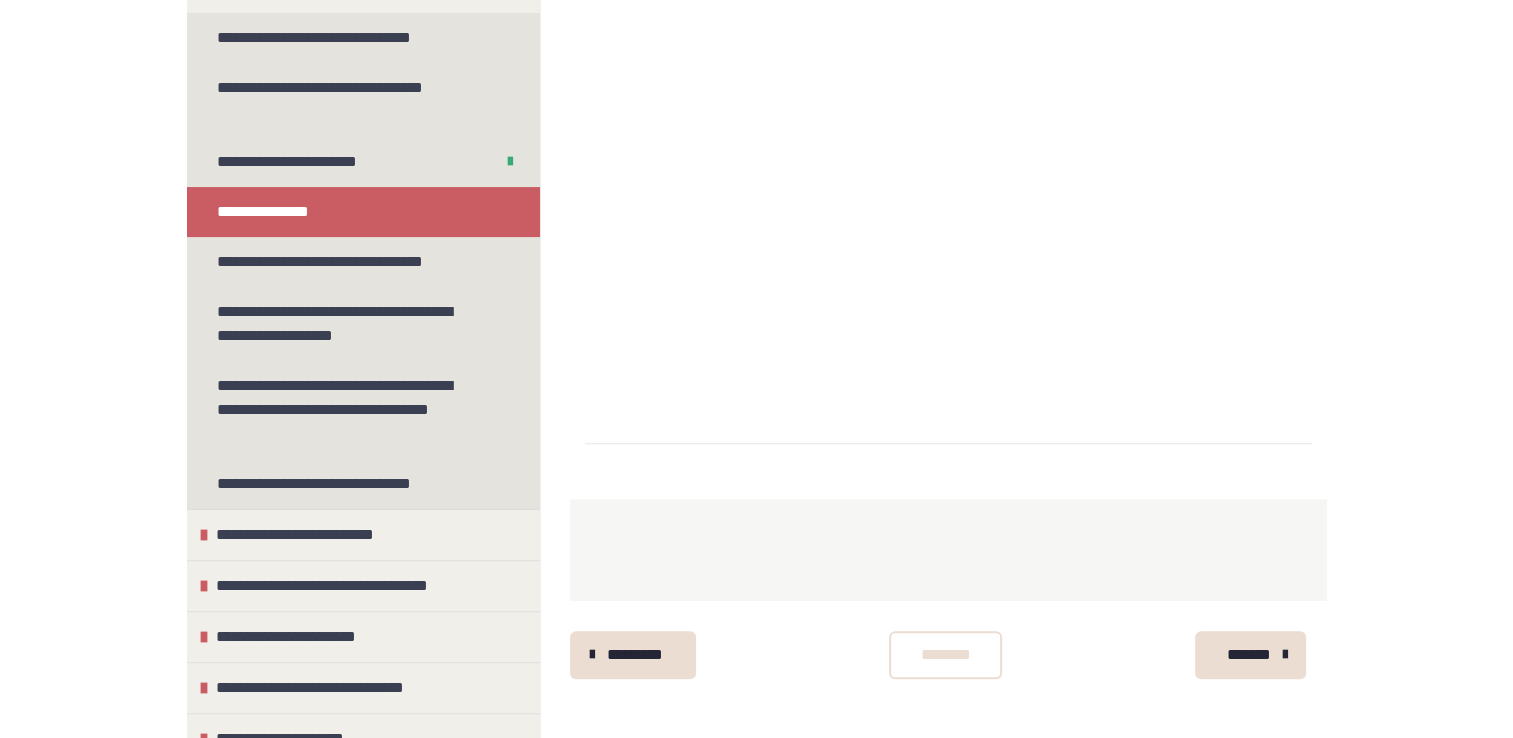 click on "********" at bounding box center [945, 655] 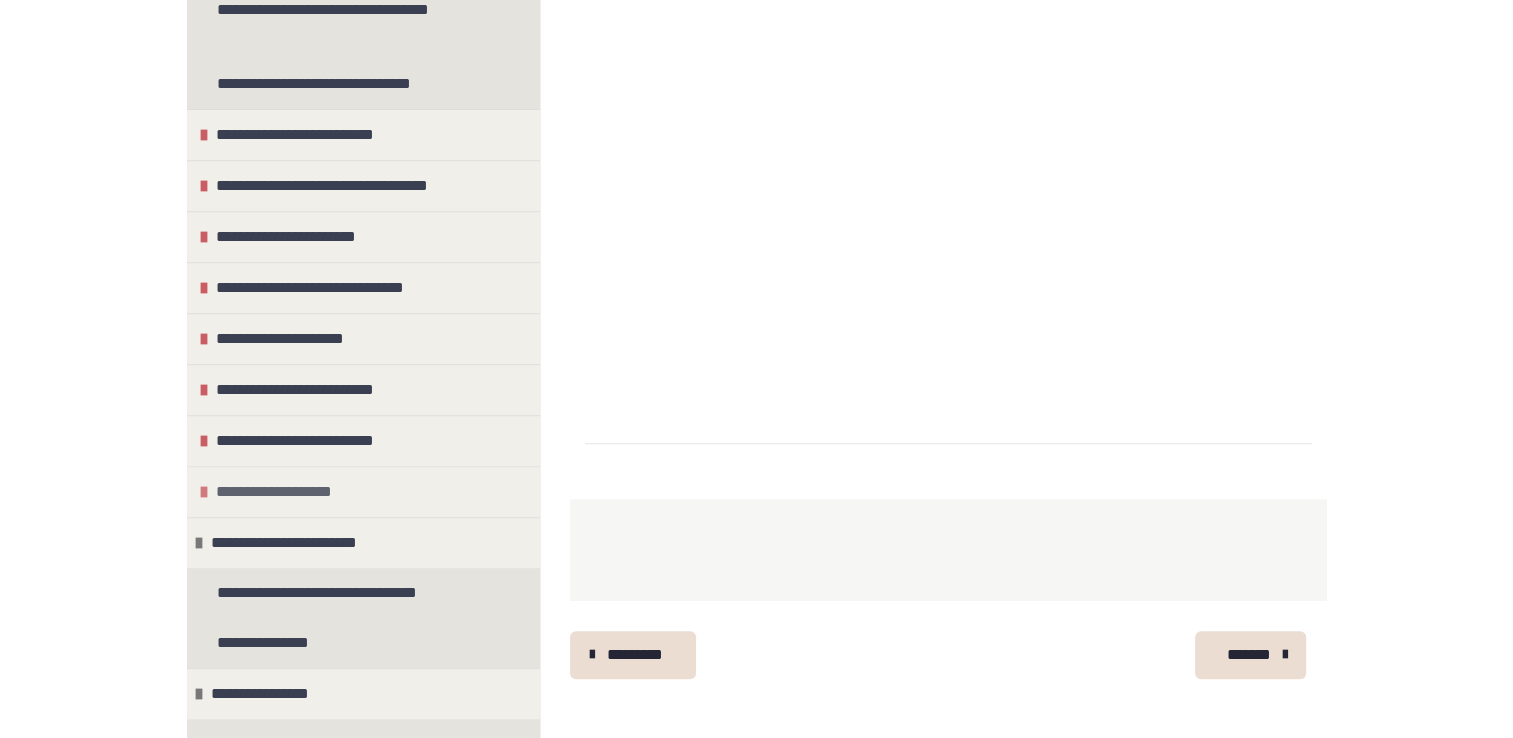 scroll, scrollTop: 893, scrollLeft: 0, axis: vertical 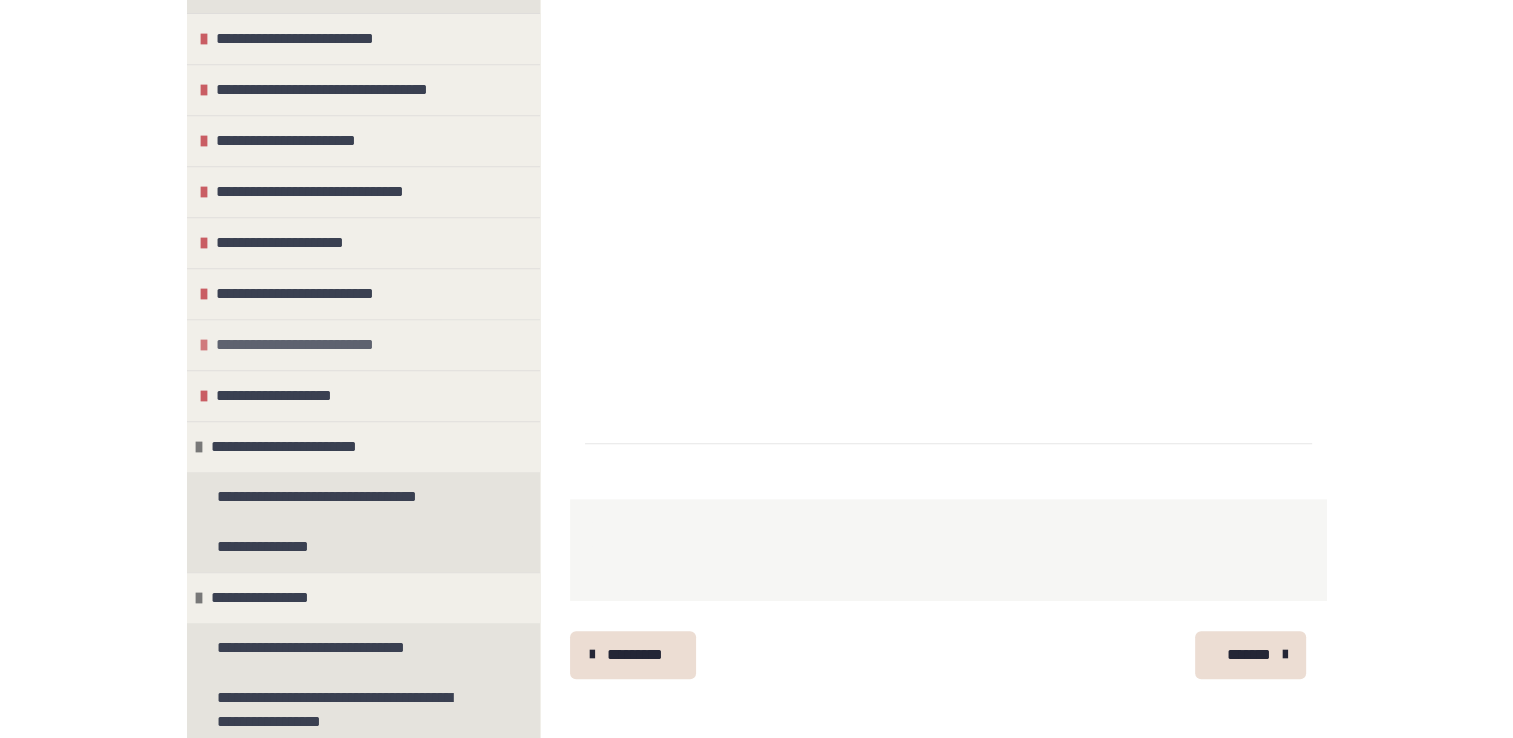 click at bounding box center [204, 345] 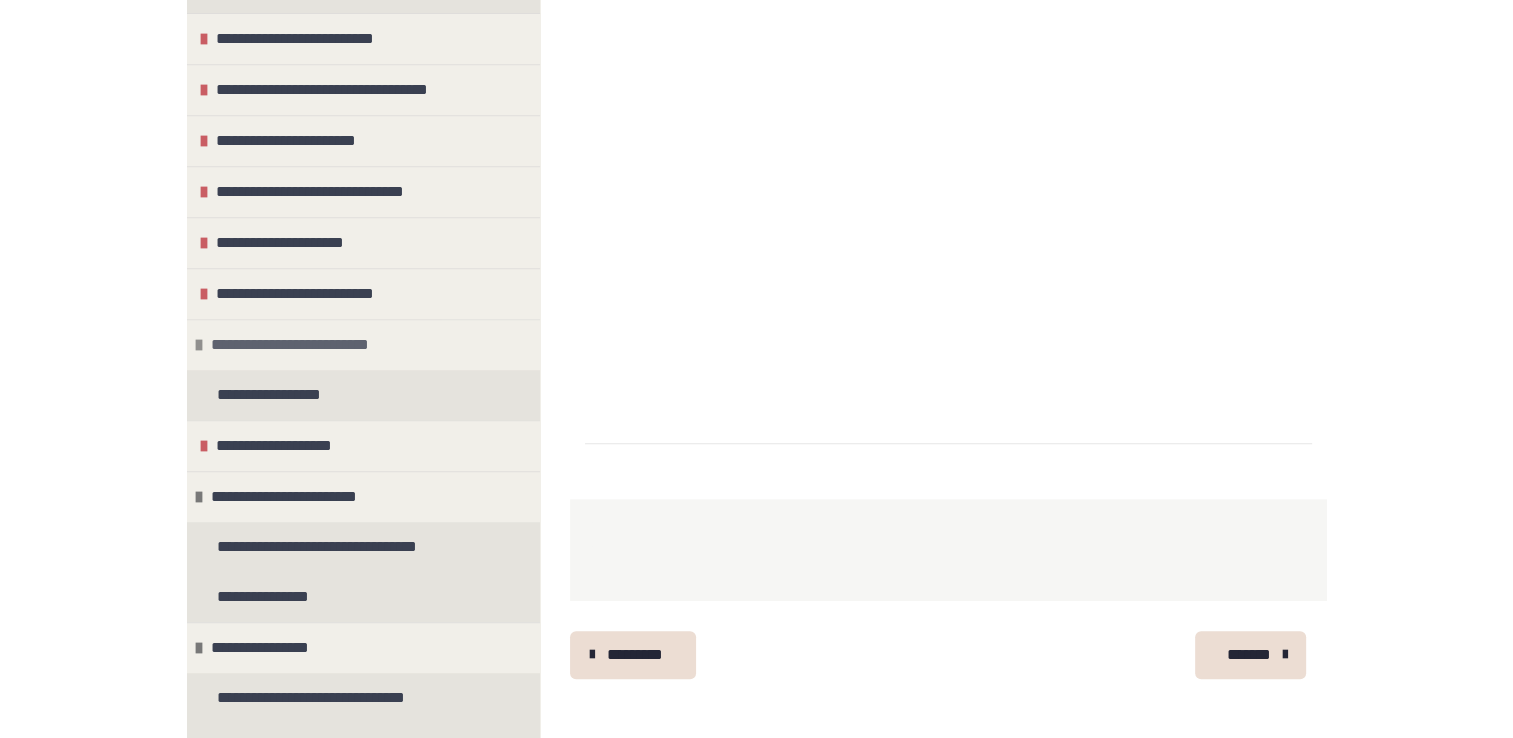 click at bounding box center [199, 345] 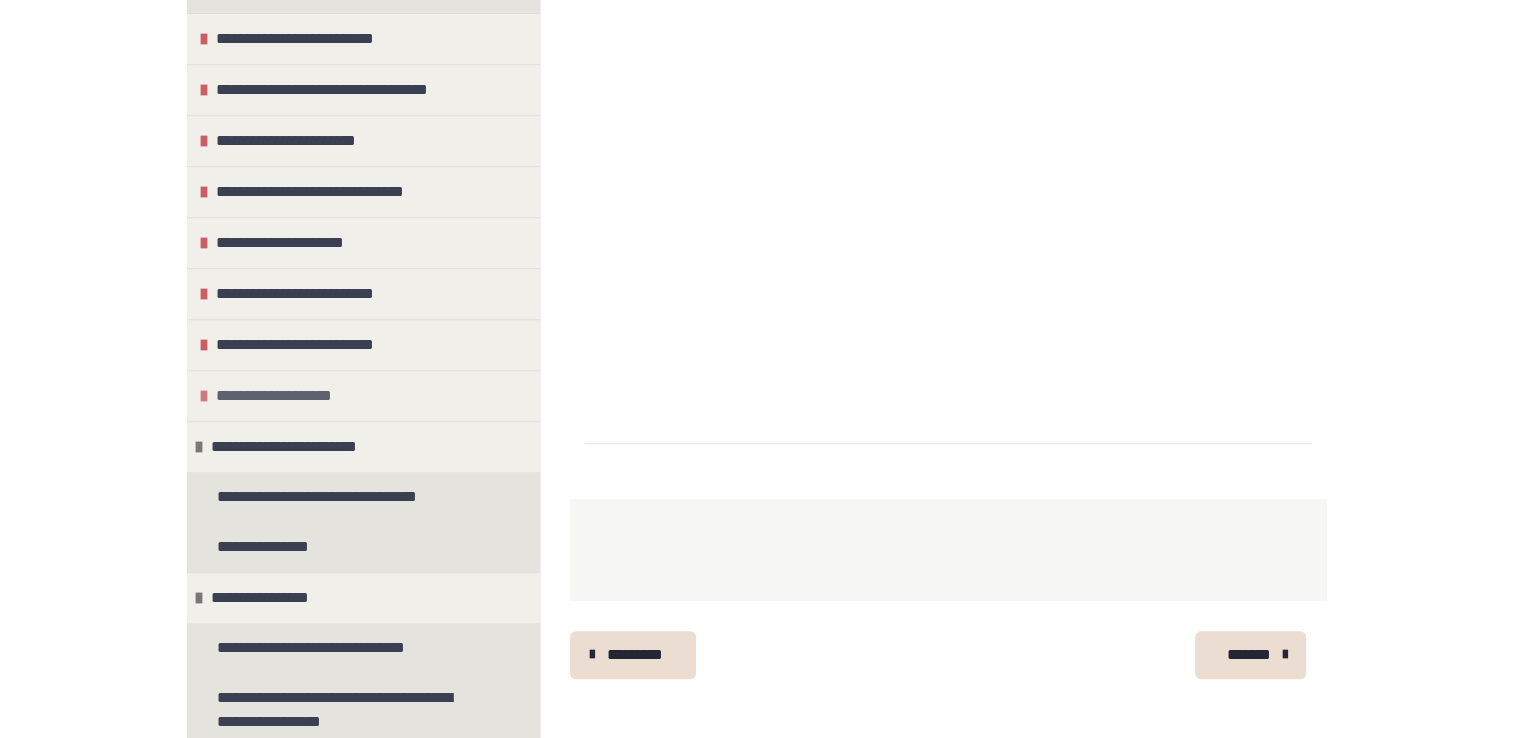 click on "**********" at bounding box center [288, 396] 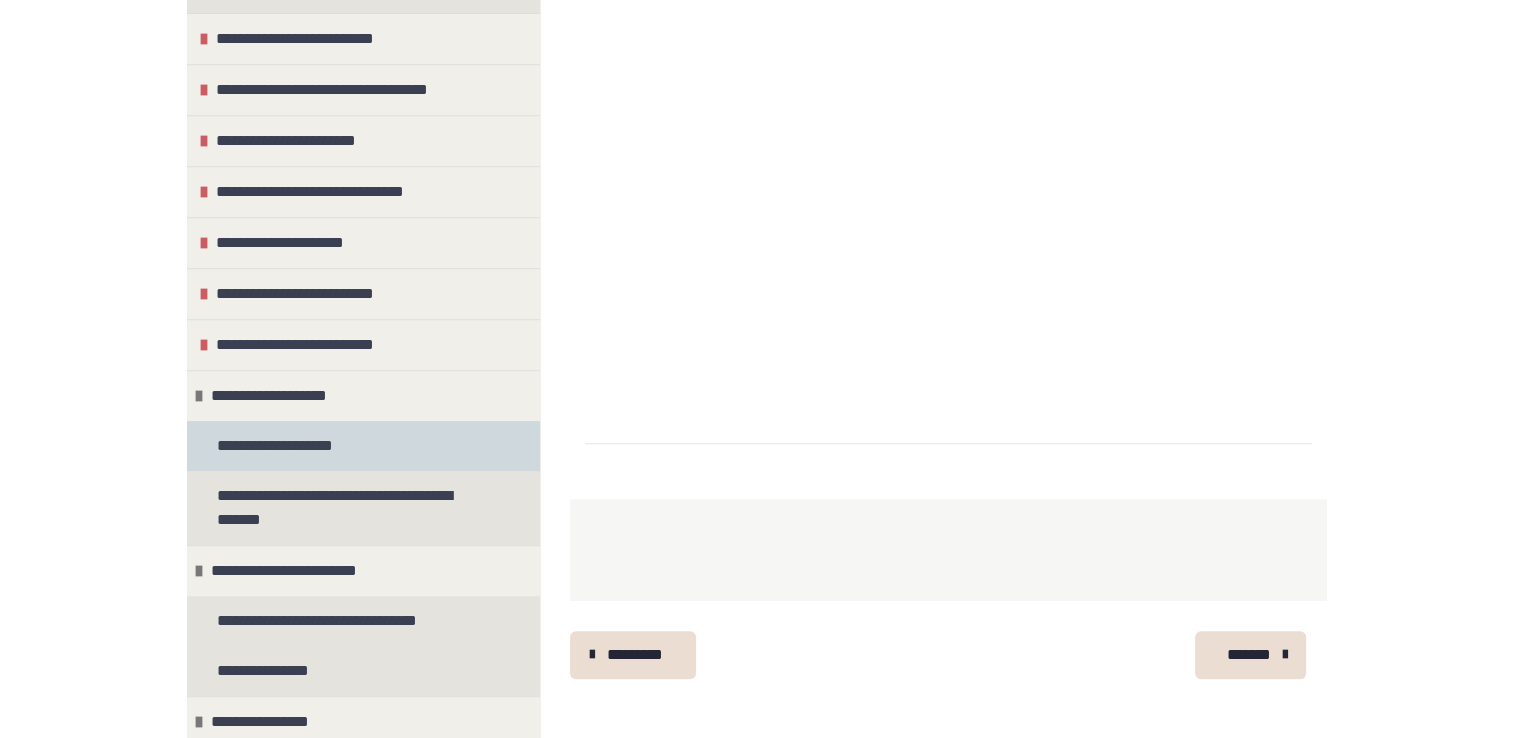 click on "**********" at bounding box center (288, 446) 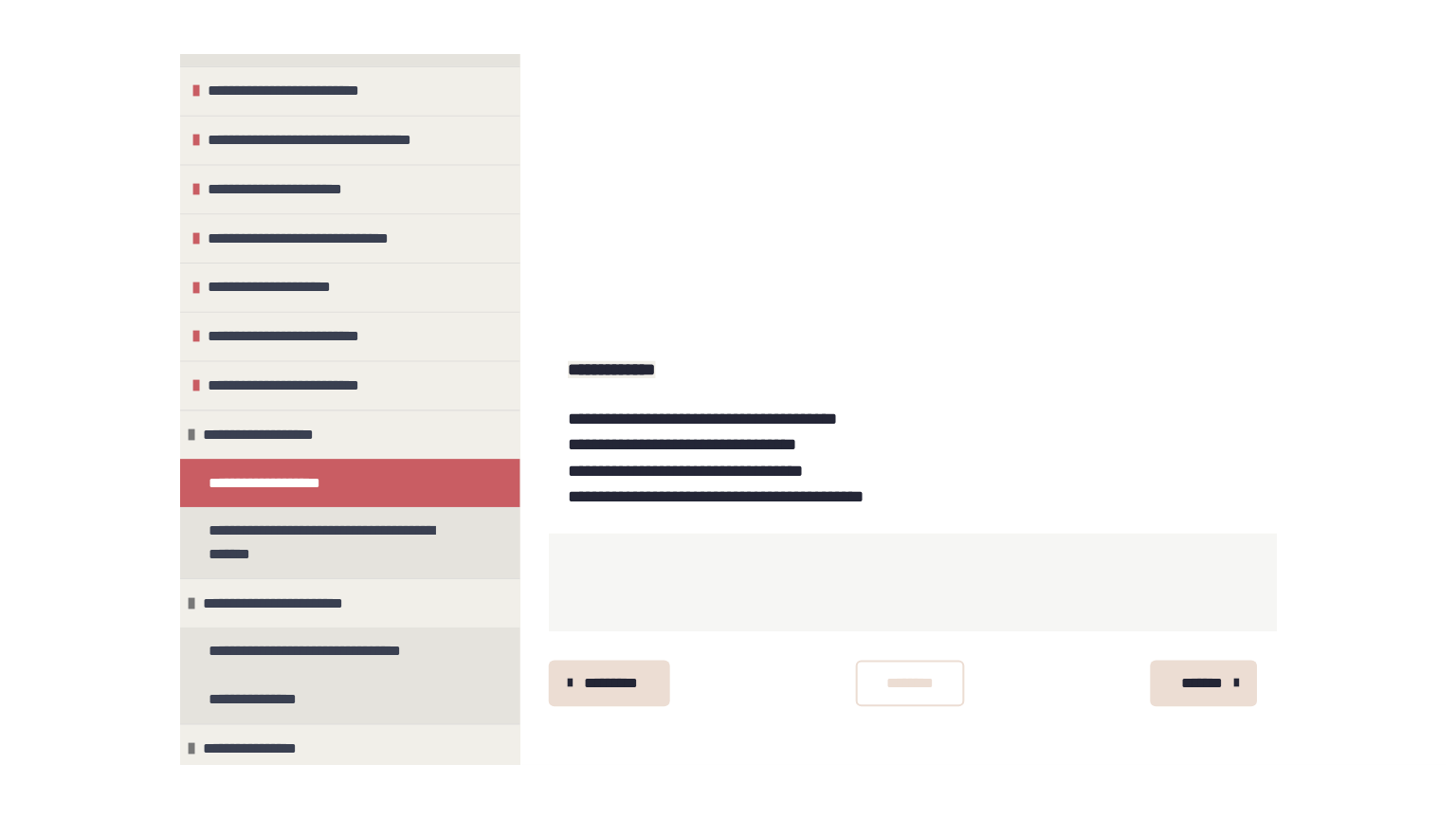scroll, scrollTop: 675, scrollLeft: 0, axis: vertical 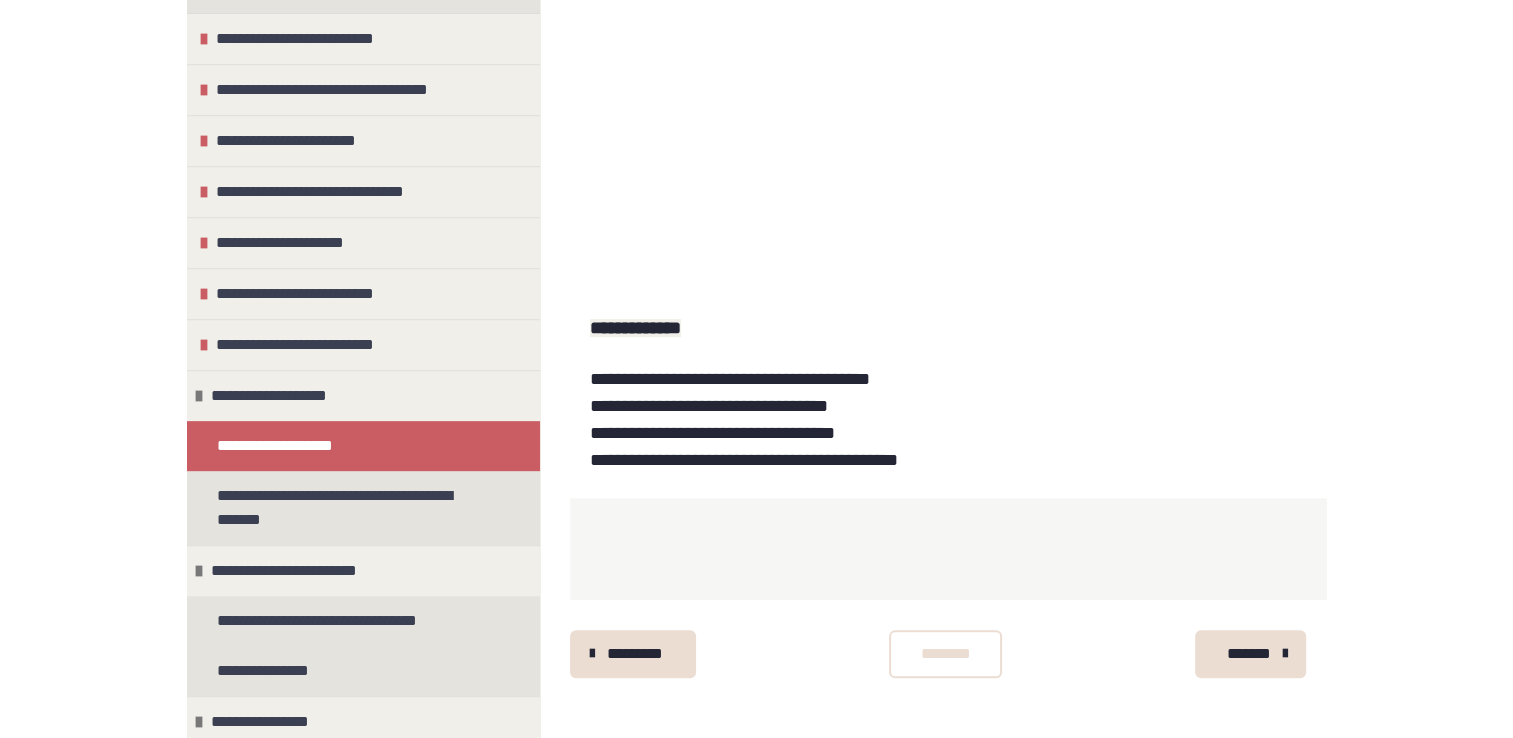 click on "********" at bounding box center (945, 654) 